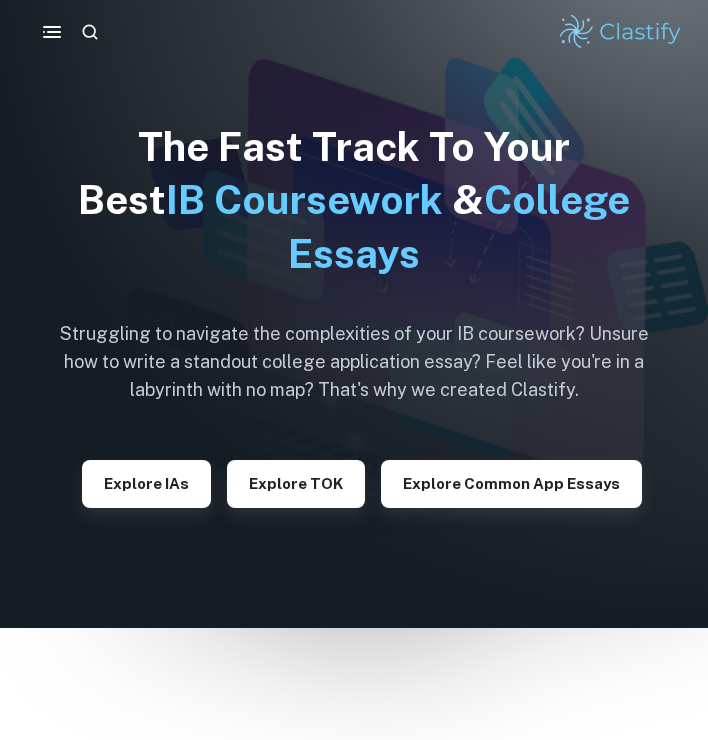 scroll, scrollTop: 0, scrollLeft: 0, axis: both 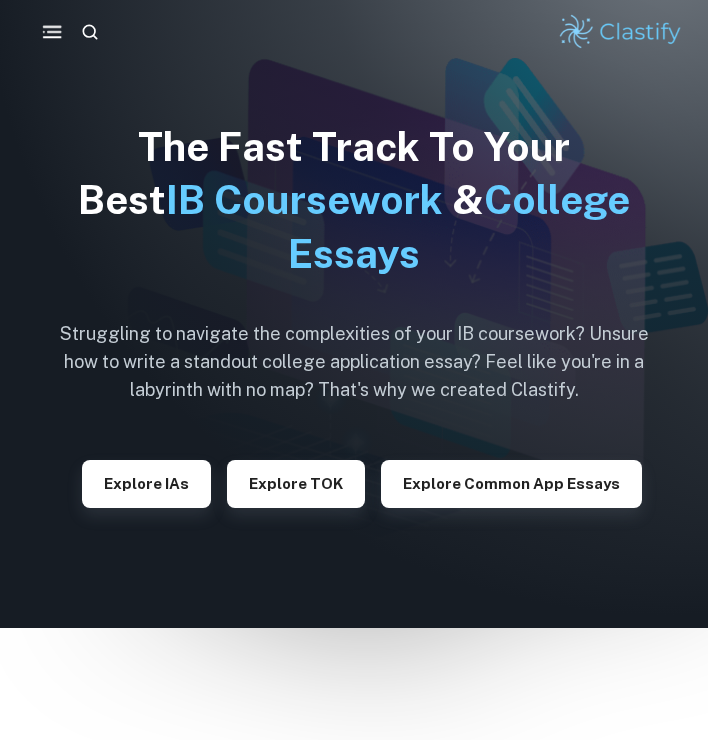click 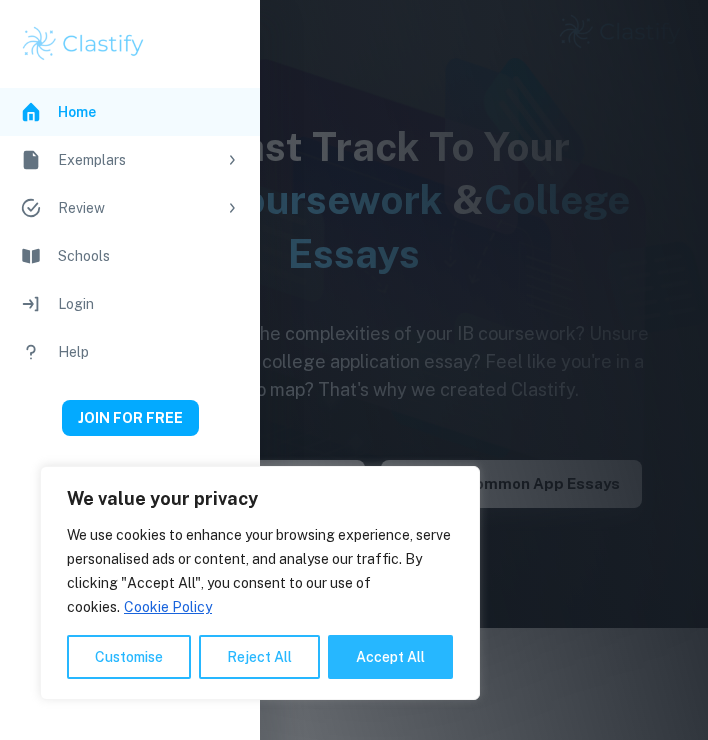 click on "Exemplars" at bounding box center (137, 160) 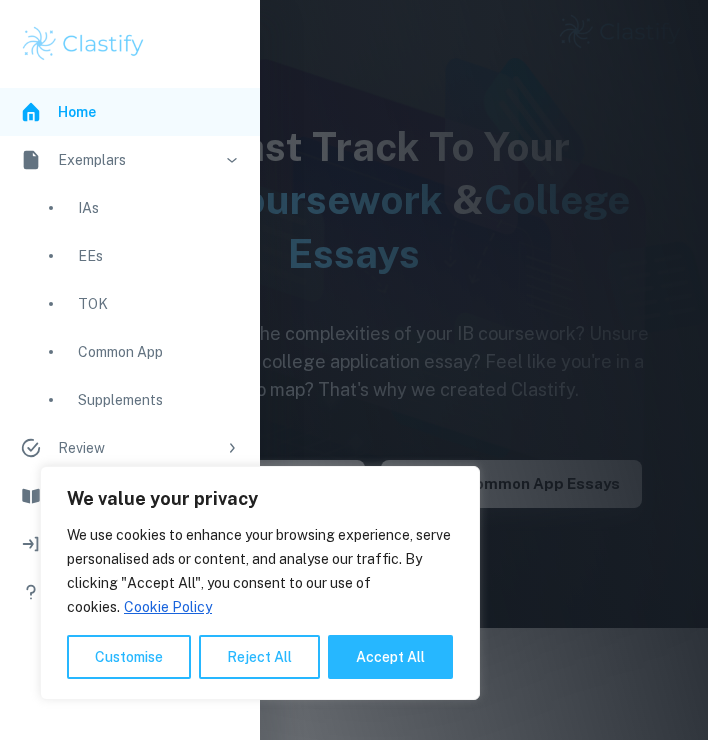 click on "IAs" at bounding box center (159, 208) 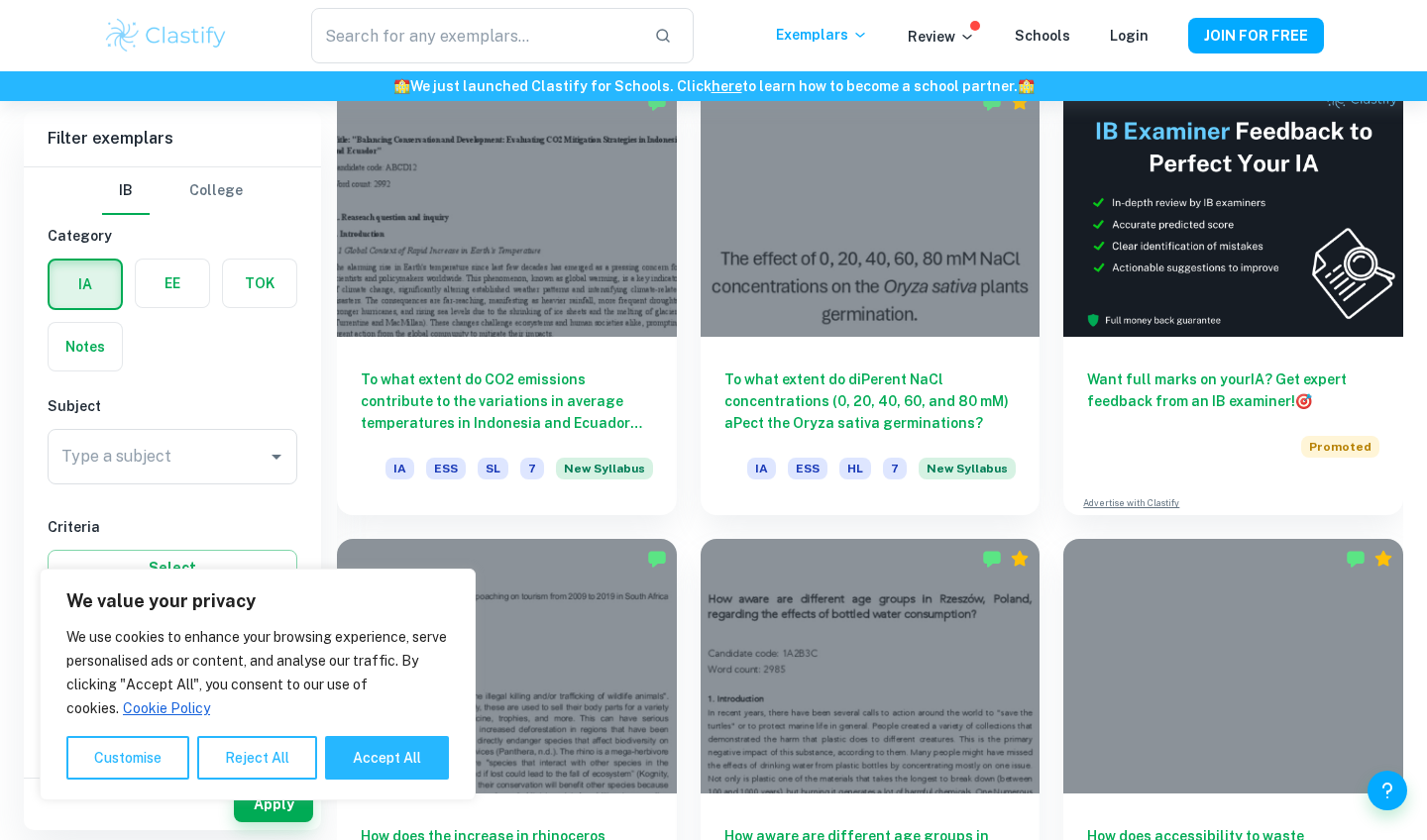 scroll, scrollTop: 585, scrollLeft: 0, axis: vertical 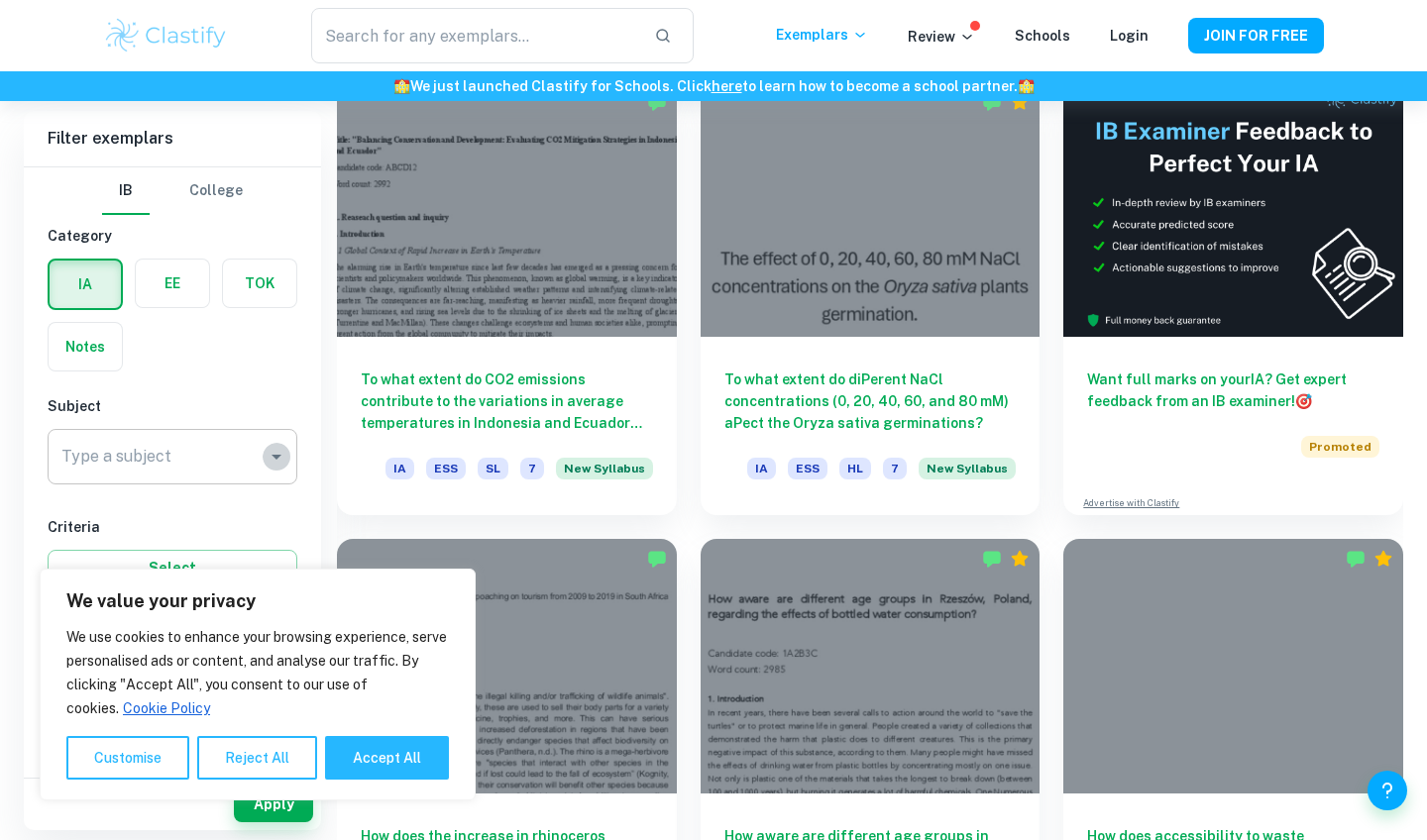 click 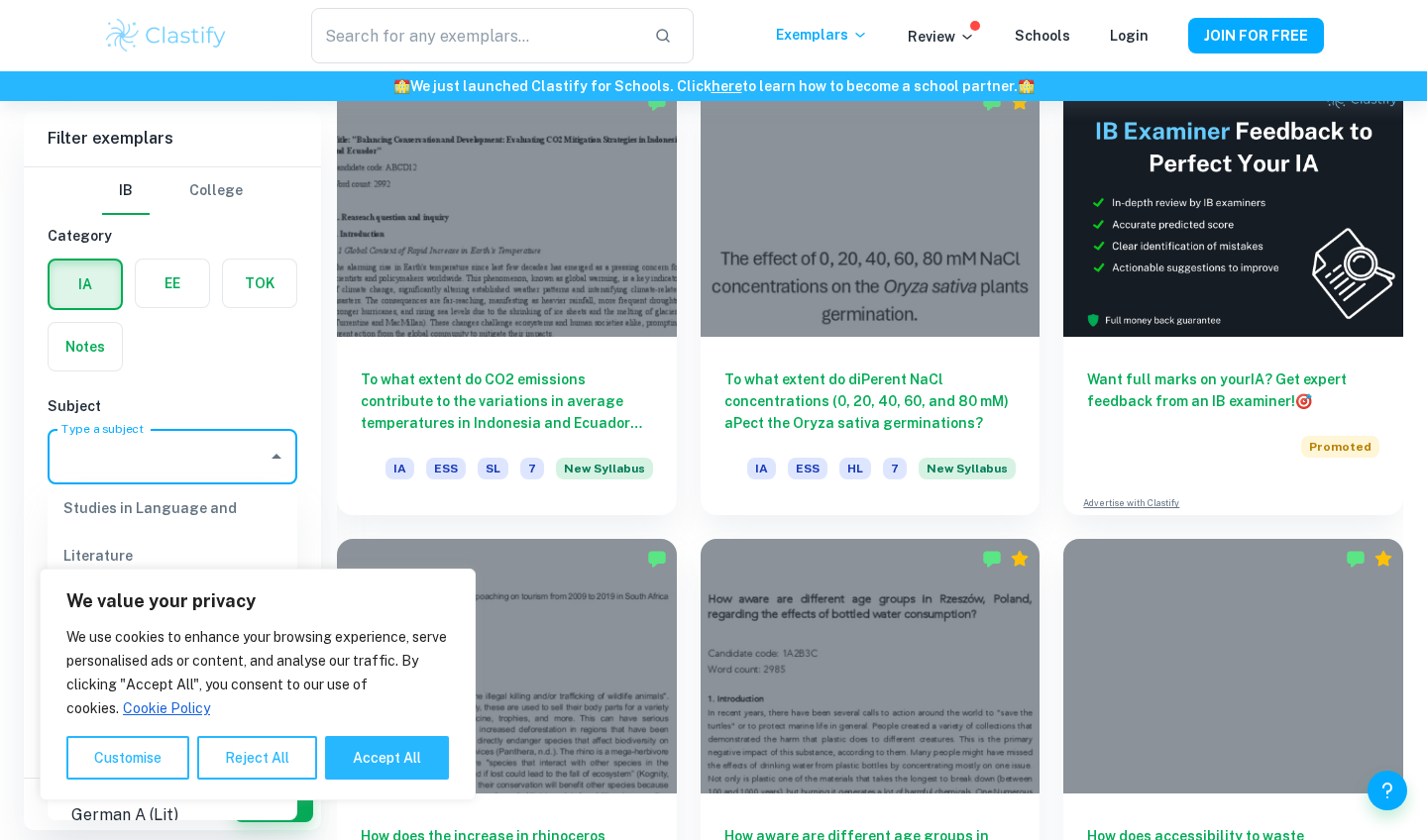 scroll, scrollTop: 296, scrollLeft: 0, axis: vertical 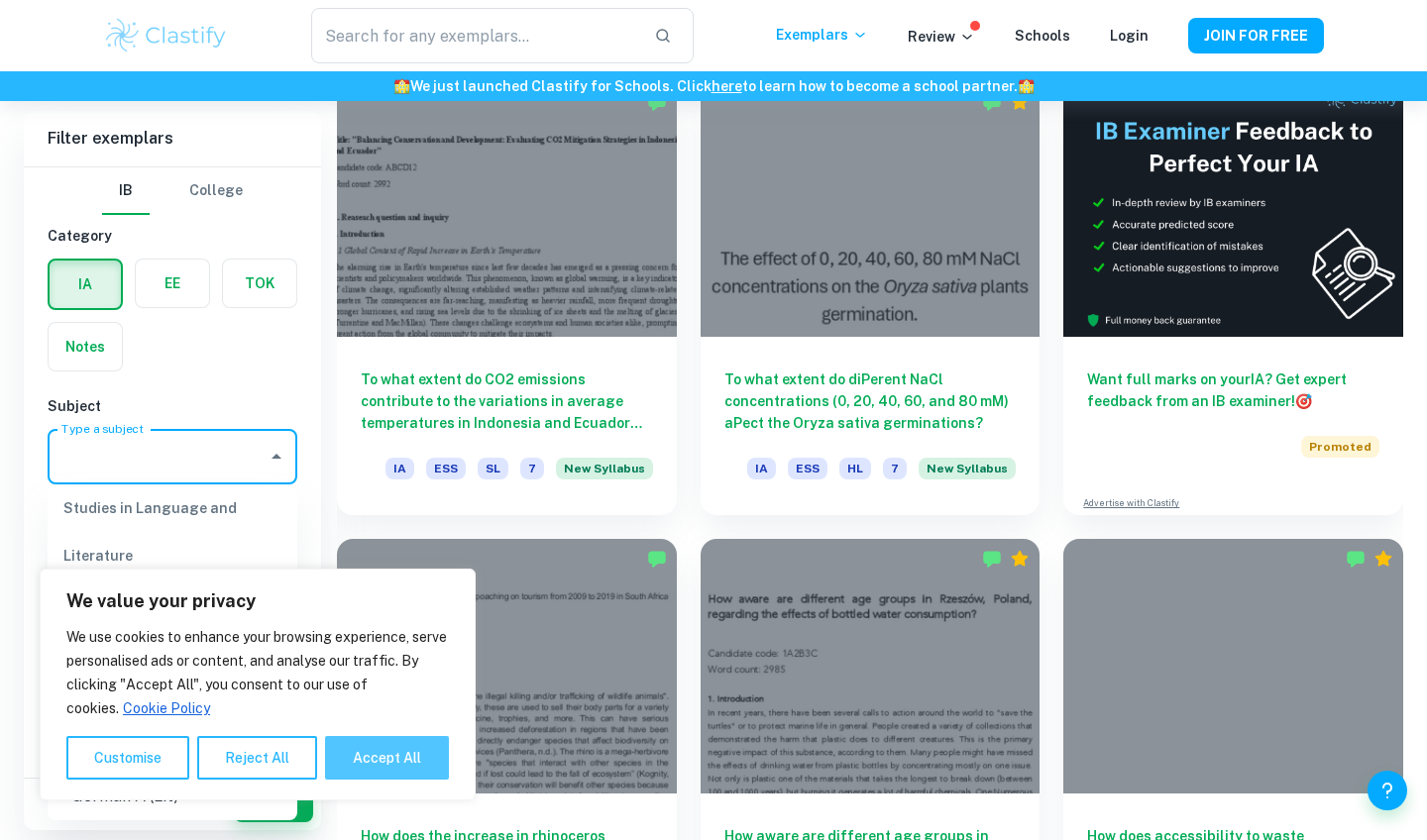 click on "Accept All" at bounding box center (386, 758) 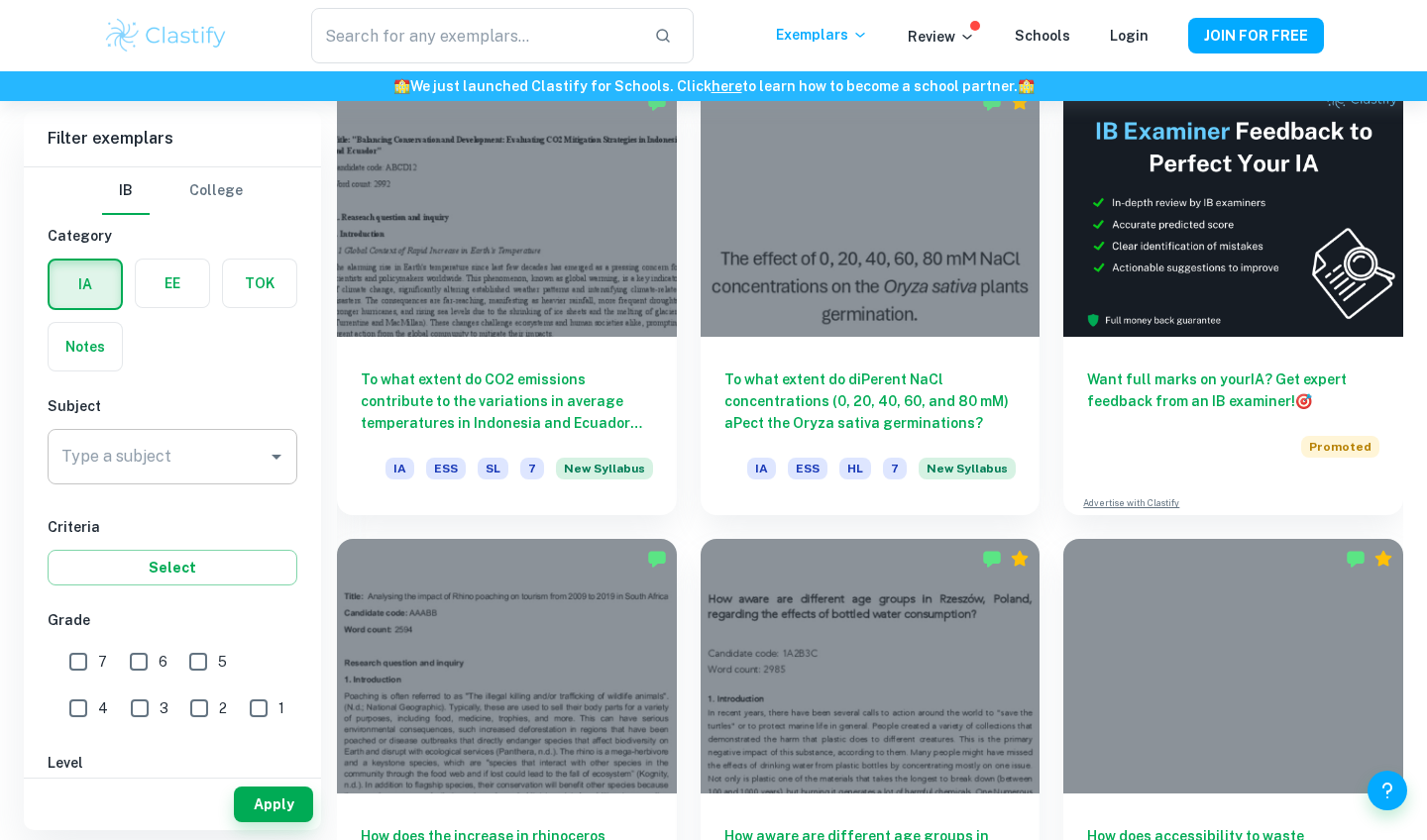 click 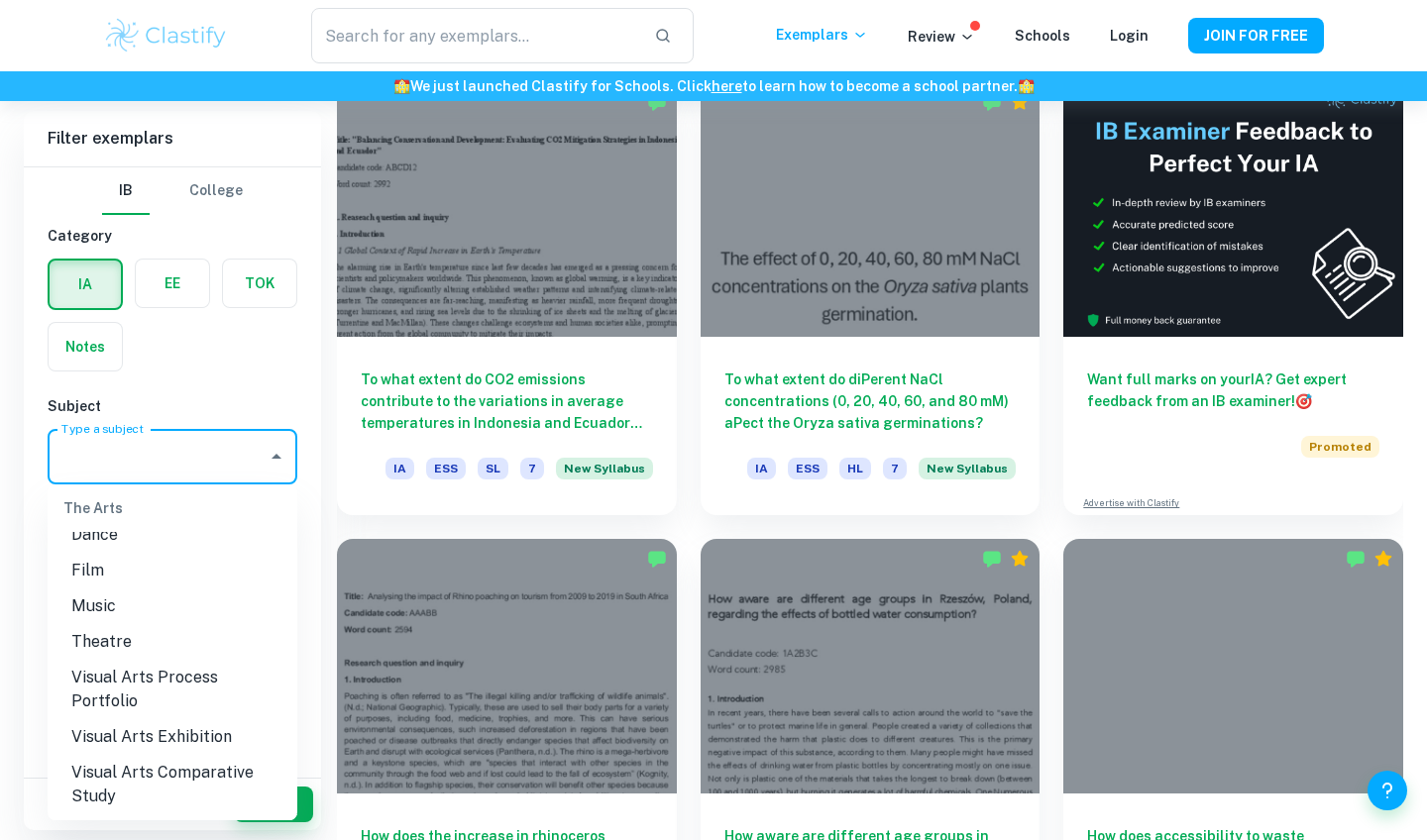scroll, scrollTop: 2937, scrollLeft: 0, axis: vertical 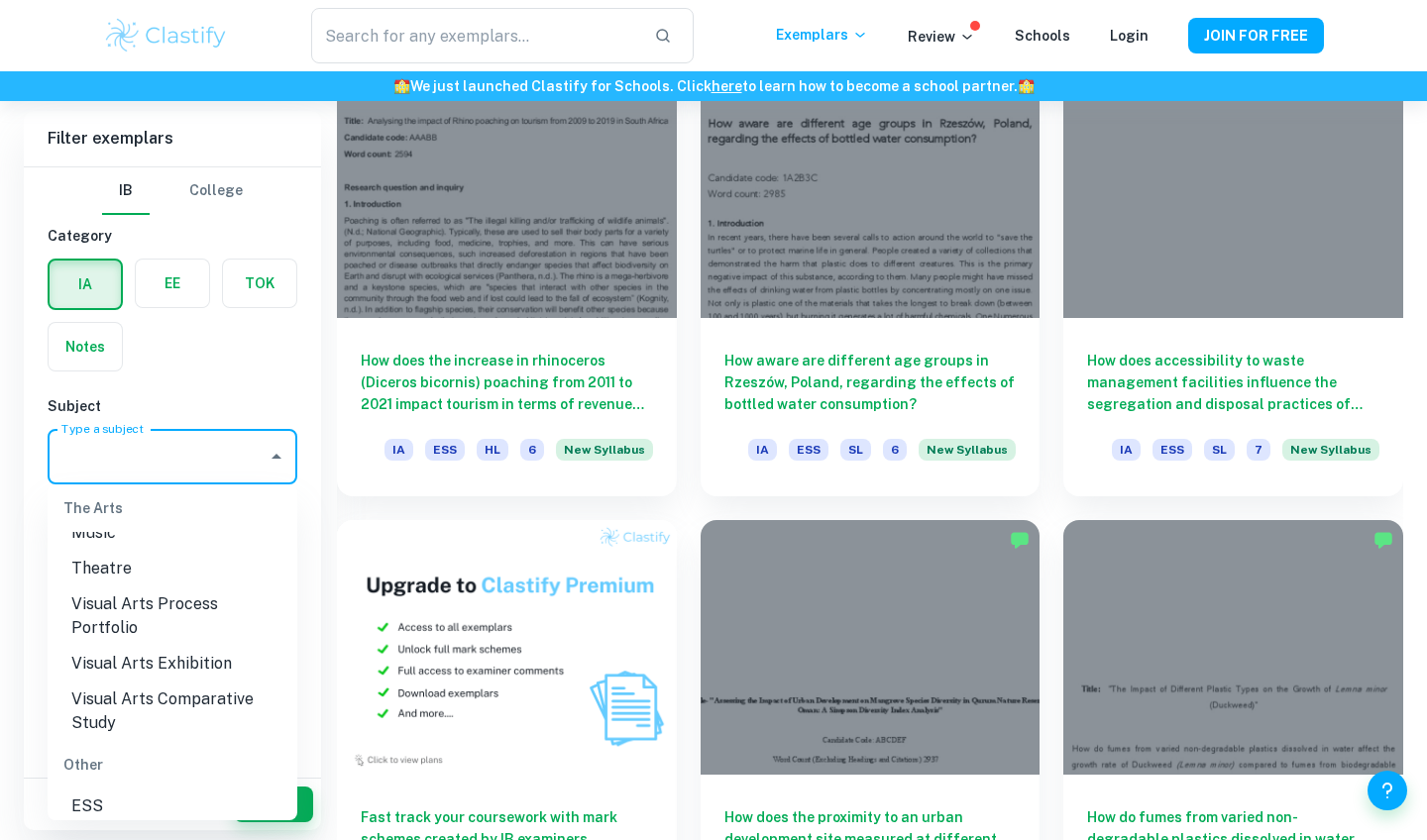 click on "Visual Arts Comparative Study" at bounding box center [172, 711] 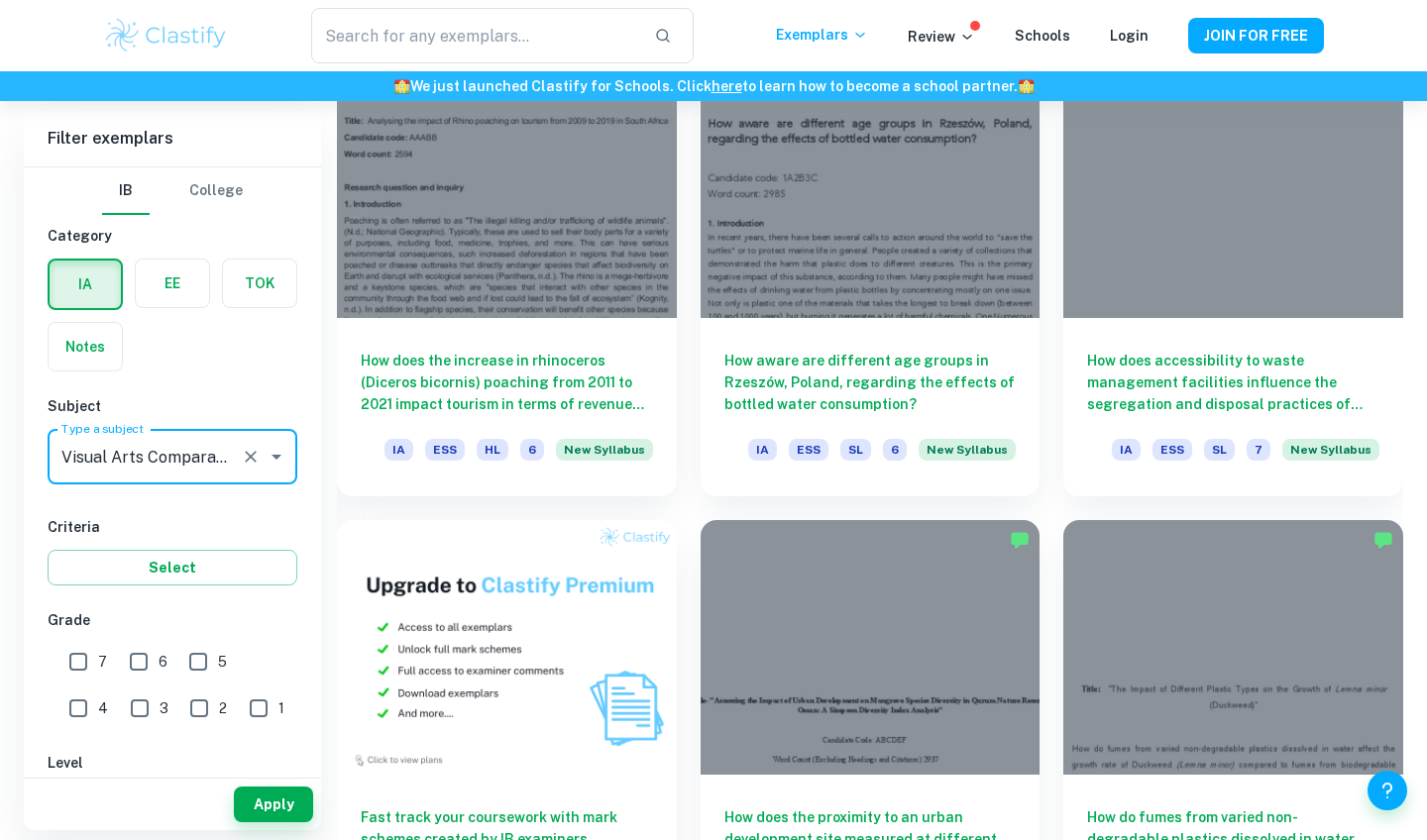 click on "IB College Category IA EE TOK Notes Subject Type a subject Visual Arts Comparative Study Type a subject Criteria Select Grade 7 6 5 4 3 2 1 Level HL SL Session May 2026 May 2025 November 2024 May 2024 November 2023 May 2023 November 2022 May 2022 November 2021 May 2021 Other" at bounding box center [172, 740] 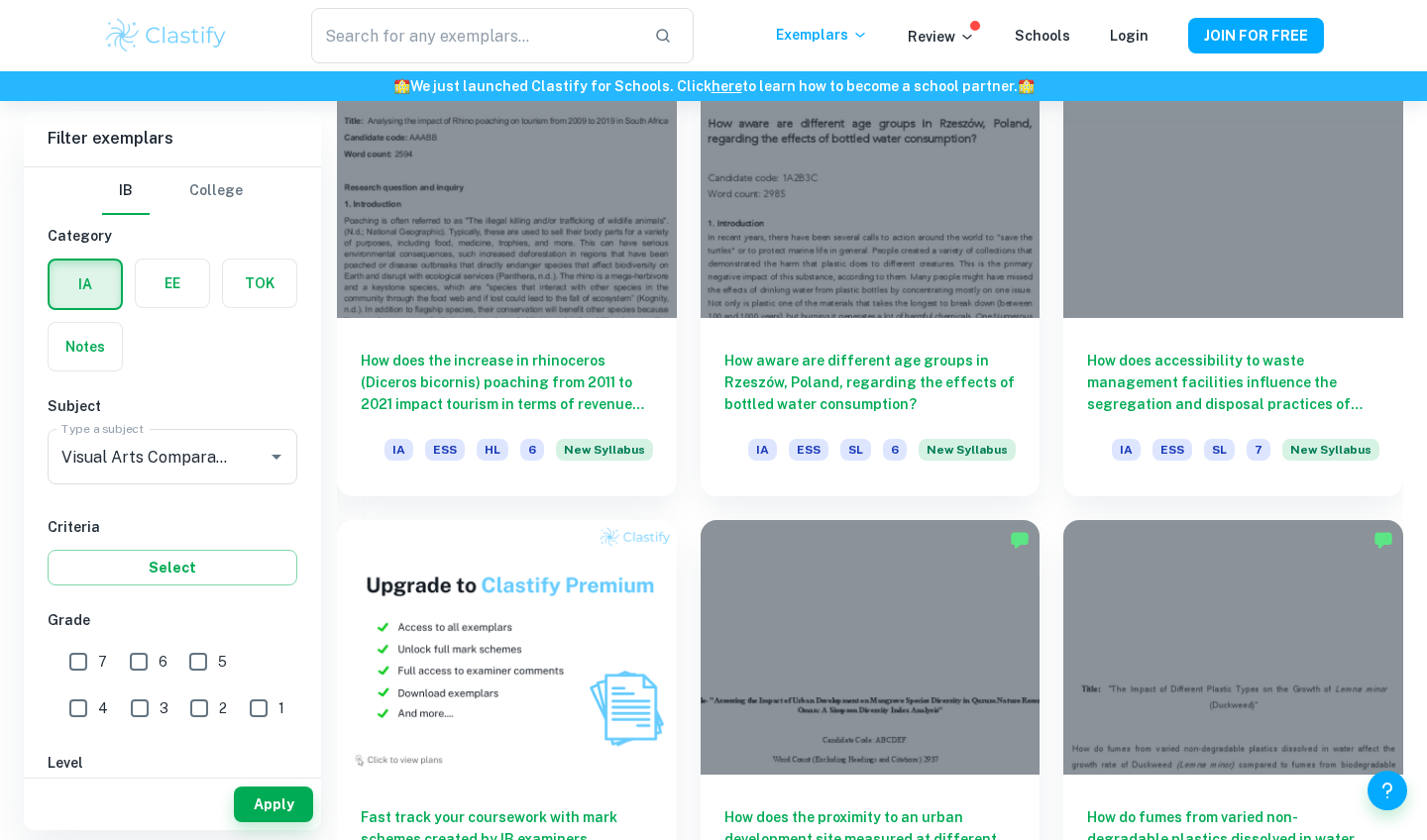 click on "7" at bounding box center [78, 662] 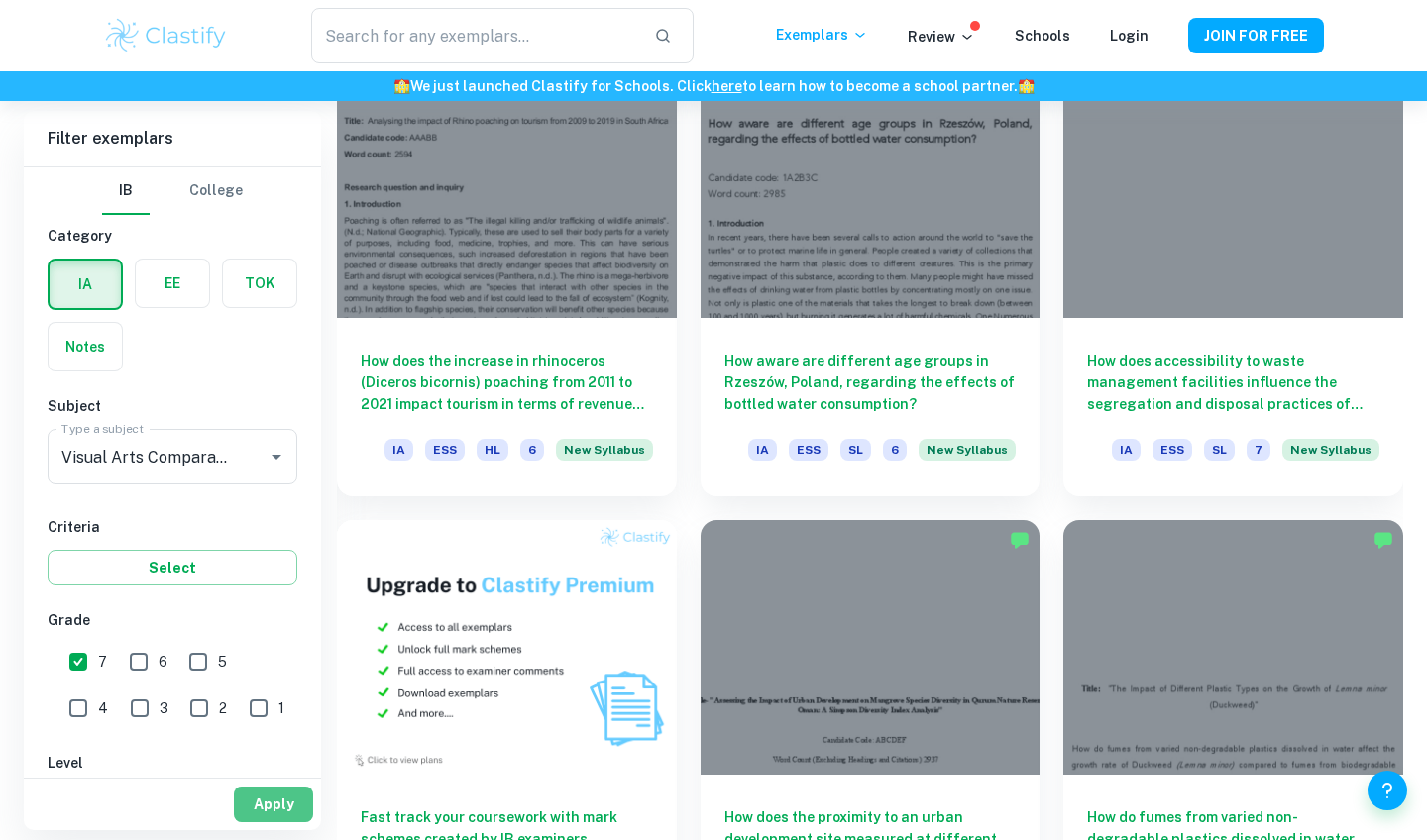 click on "Apply" at bounding box center (274, 804) 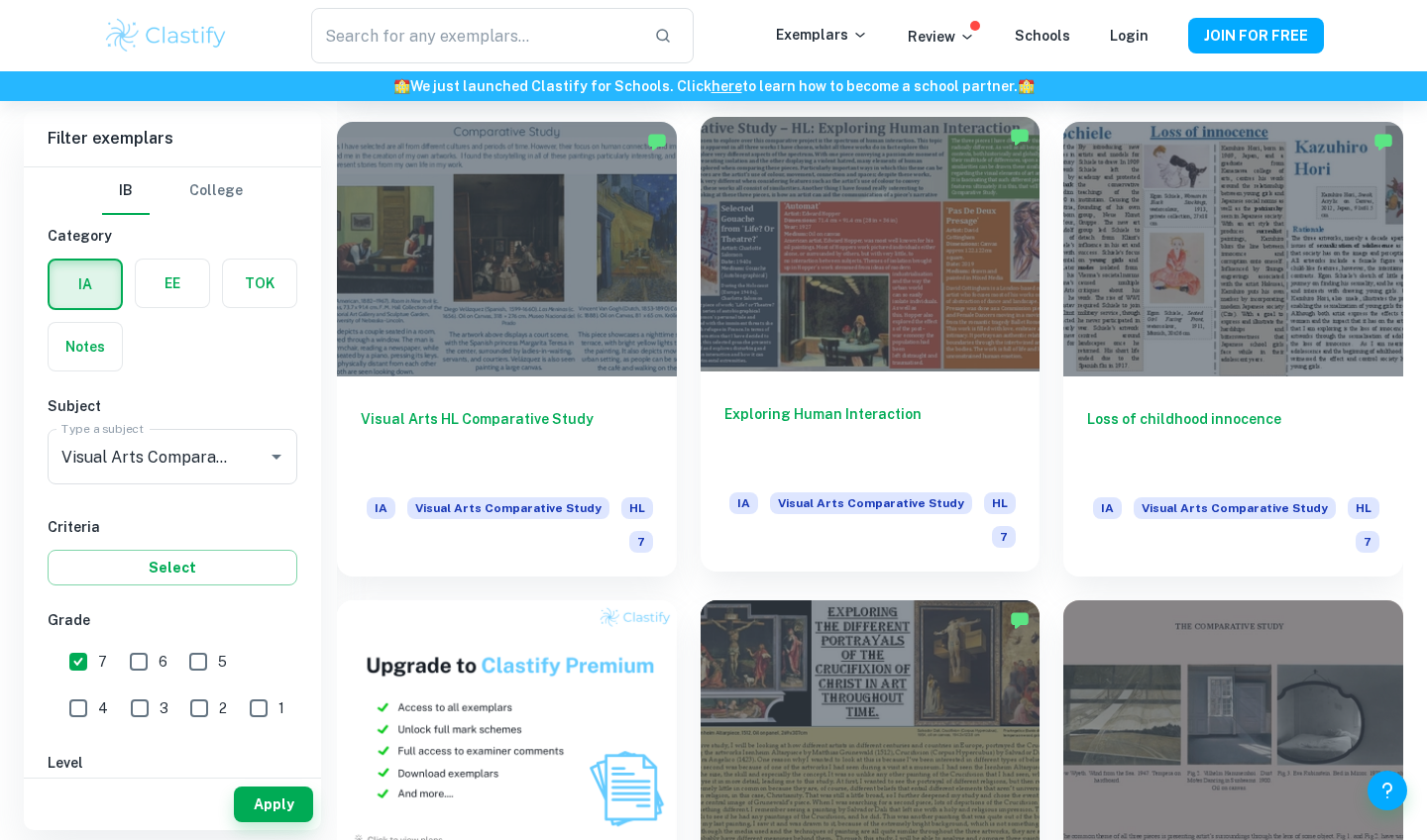 scroll, scrollTop: 925, scrollLeft: 0, axis: vertical 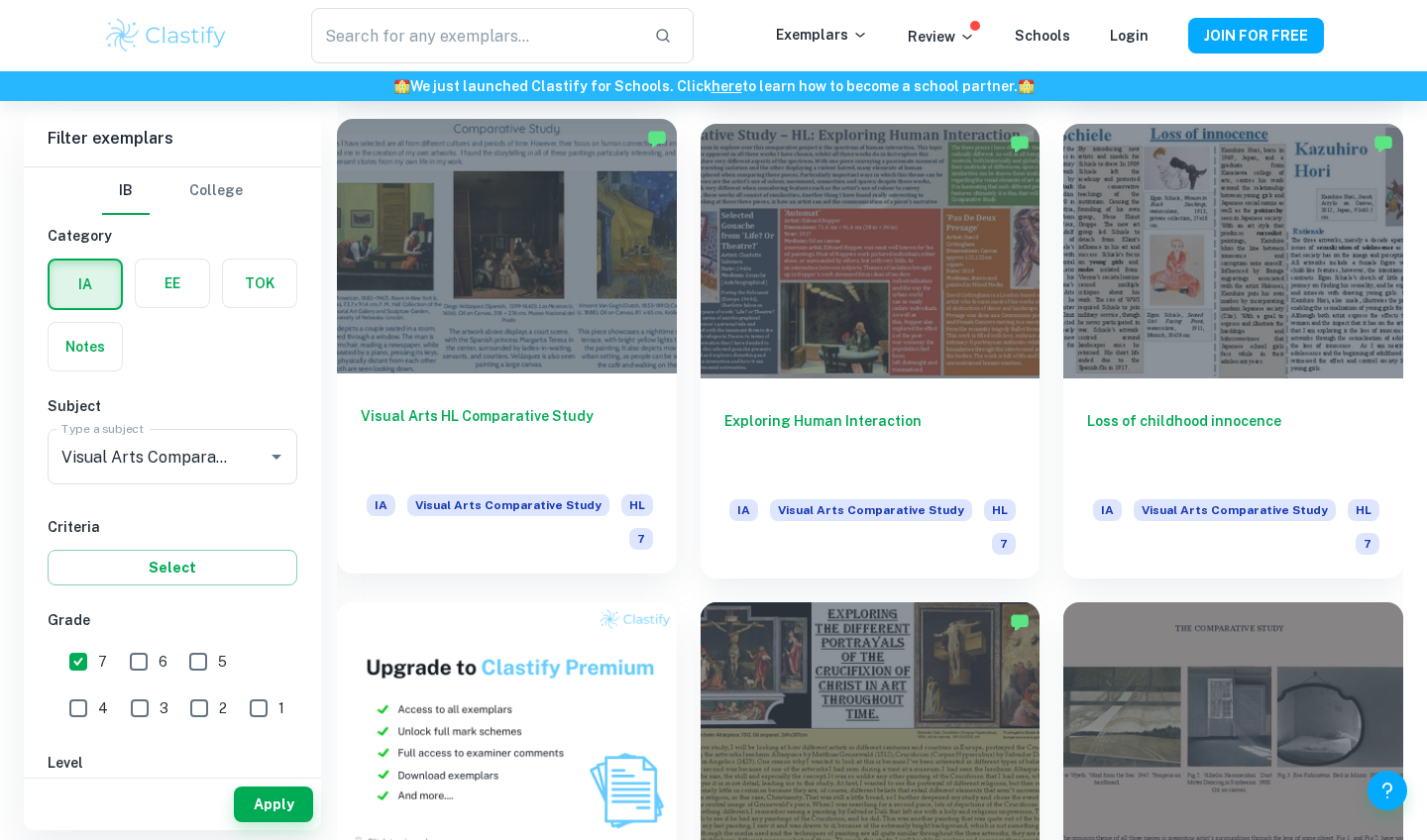 click at bounding box center (506, 246) 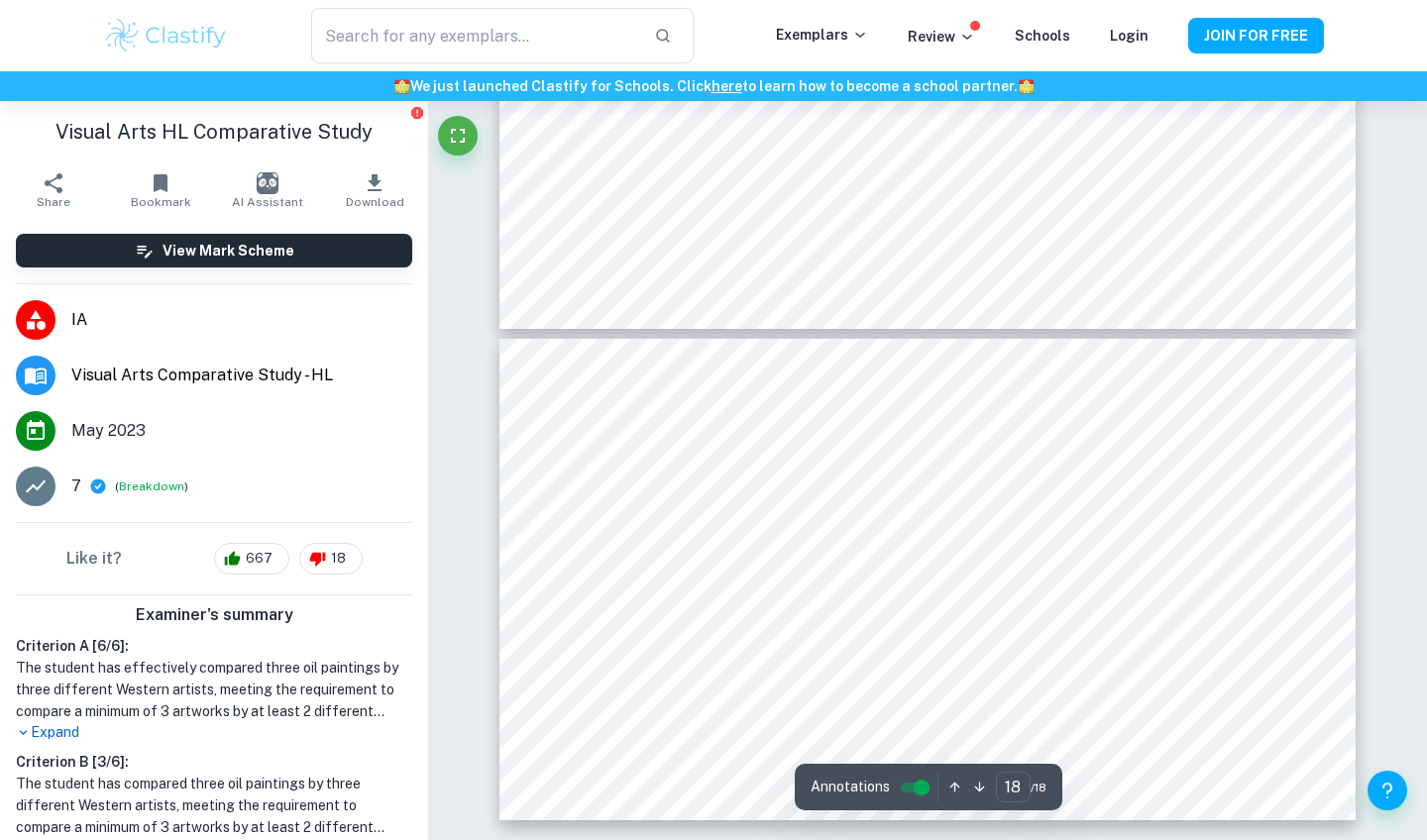 scroll, scrollTop: 8687, scrollLeft: 0, axis: vertical 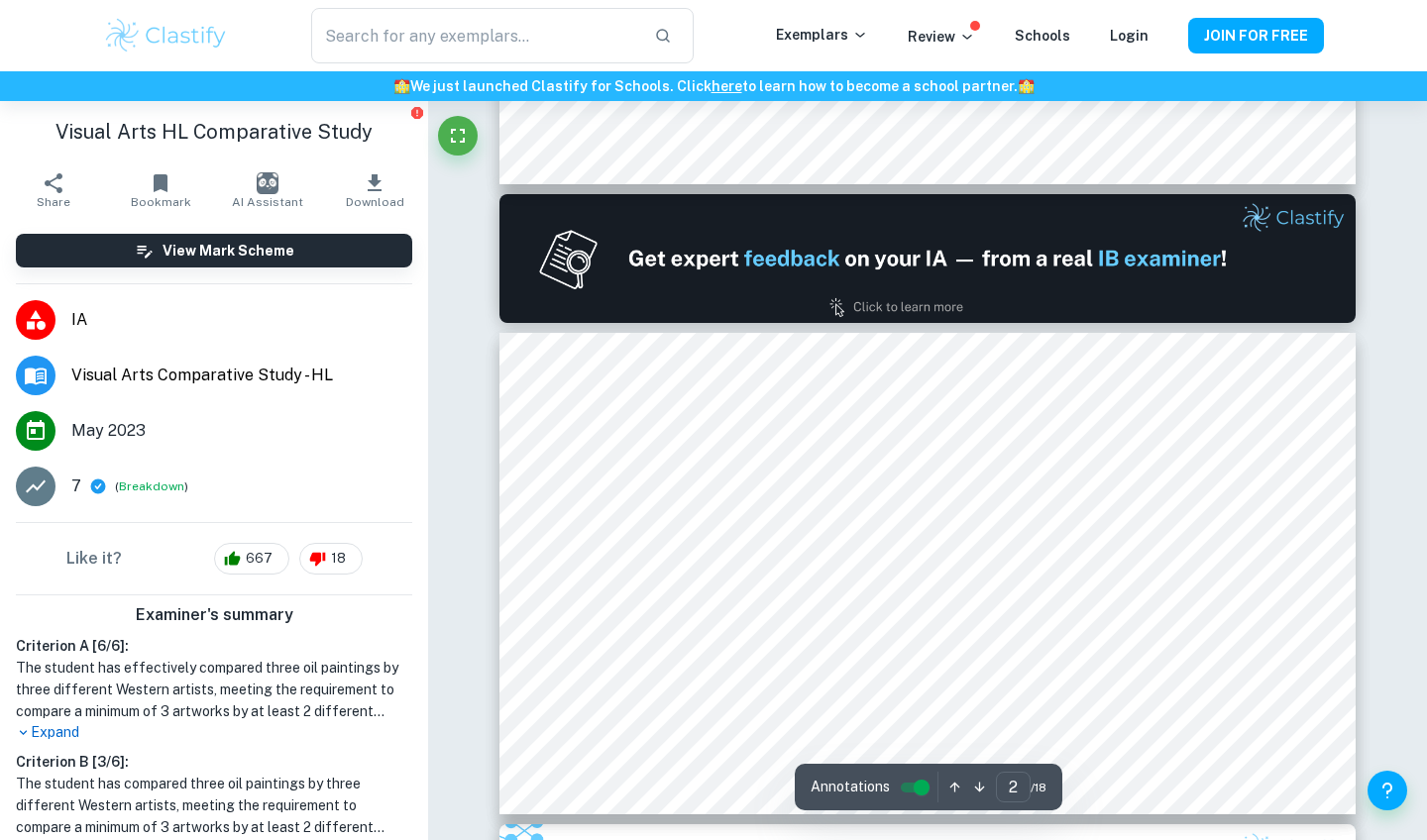 type on "1" 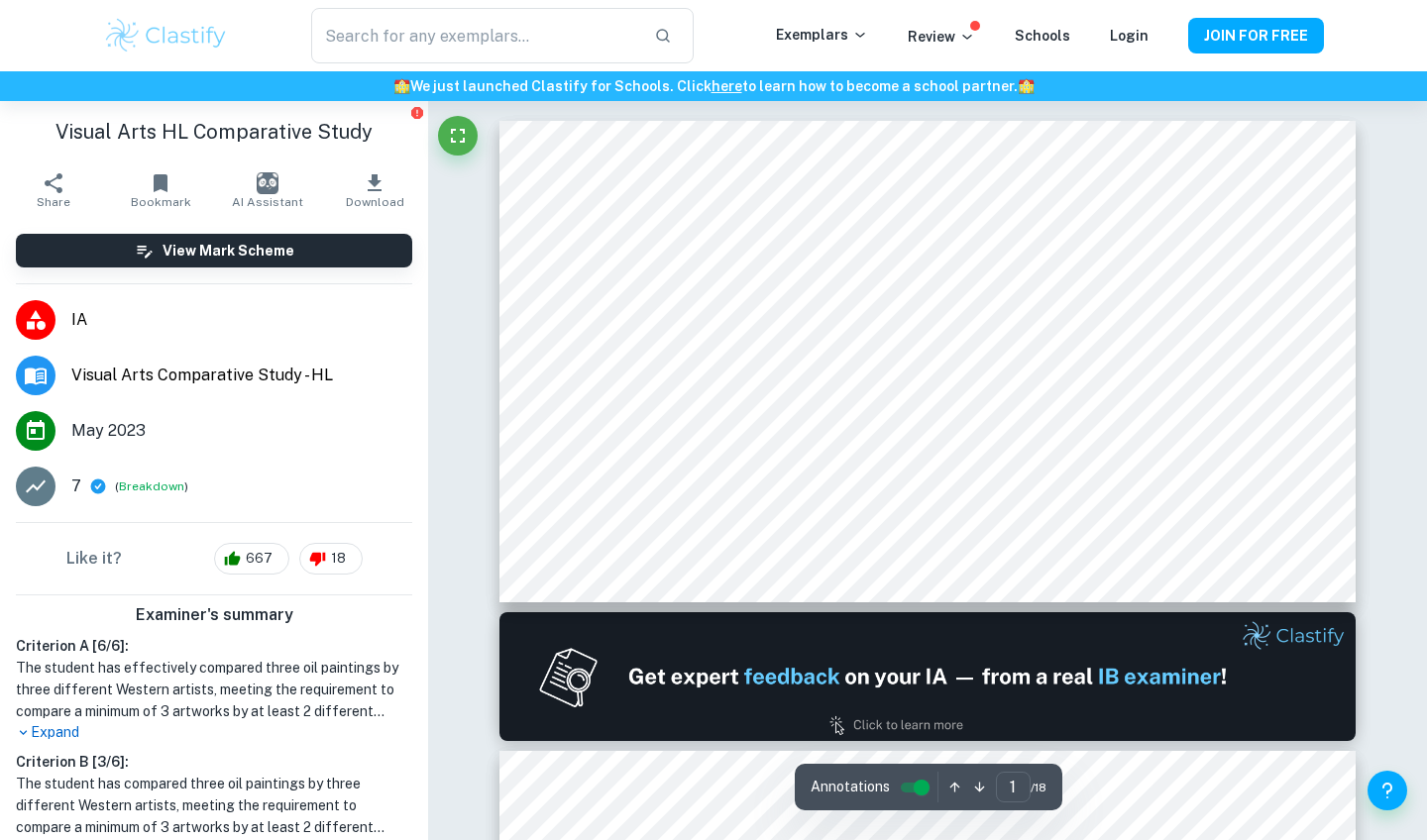 scroll, scrollTop: 0, scrollLeft: 0, axis: both 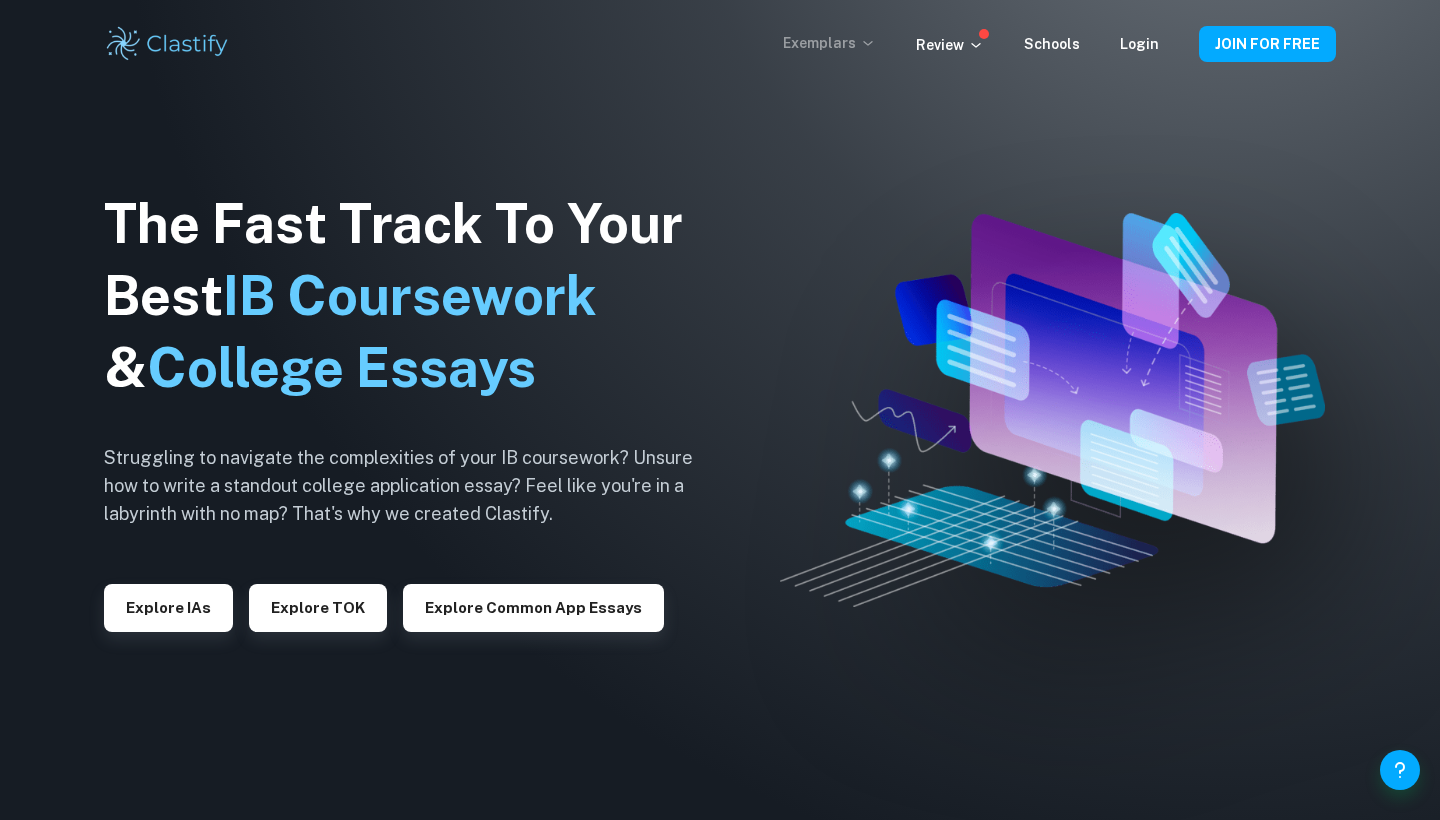 click on "Exemplars" at bounding box center (829, 43) 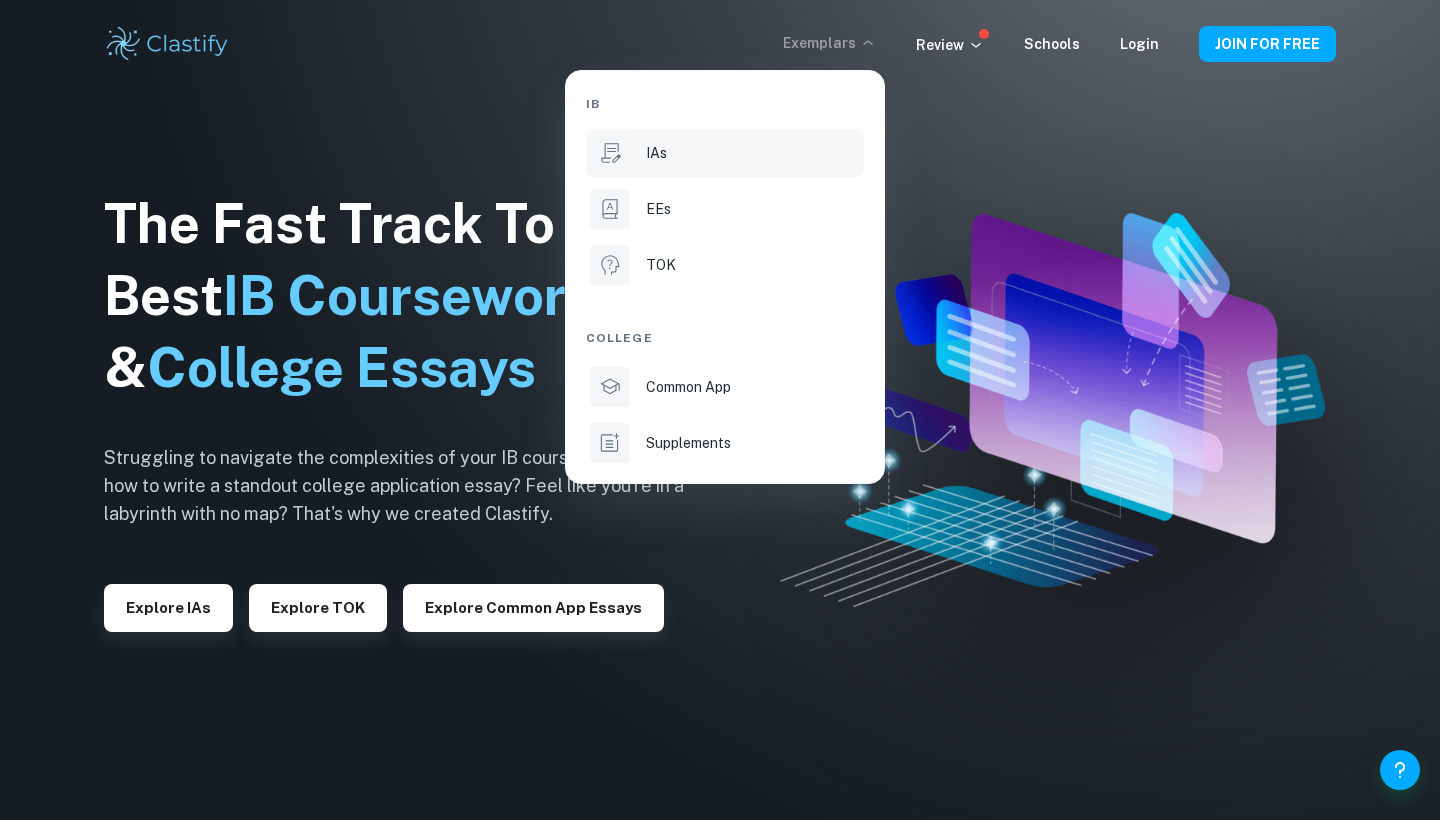 click on "IAs" at bounding box center [753, 153] 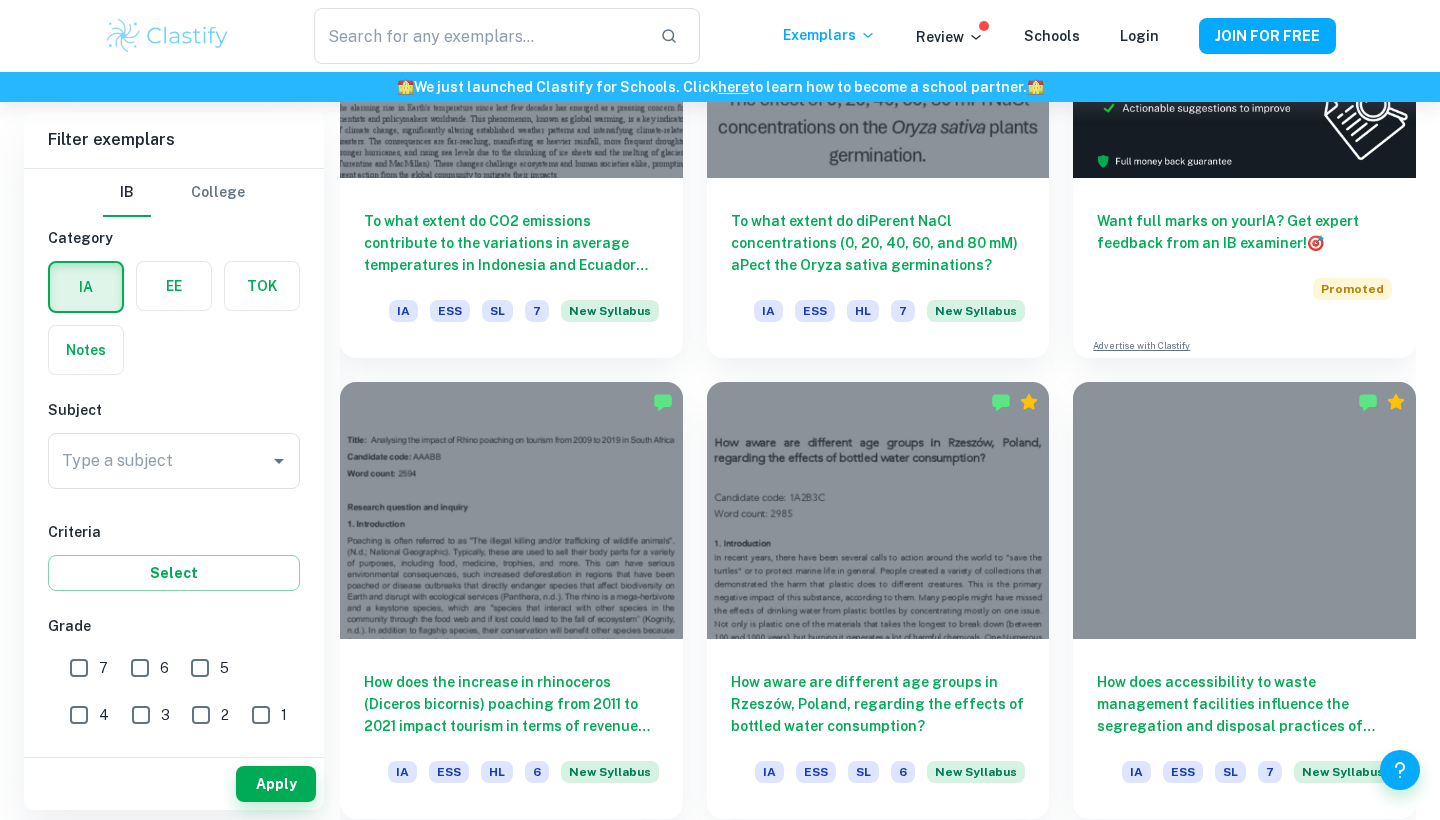 scroll, scrollTop: 749, scrollLeft: 0, axis: vertical 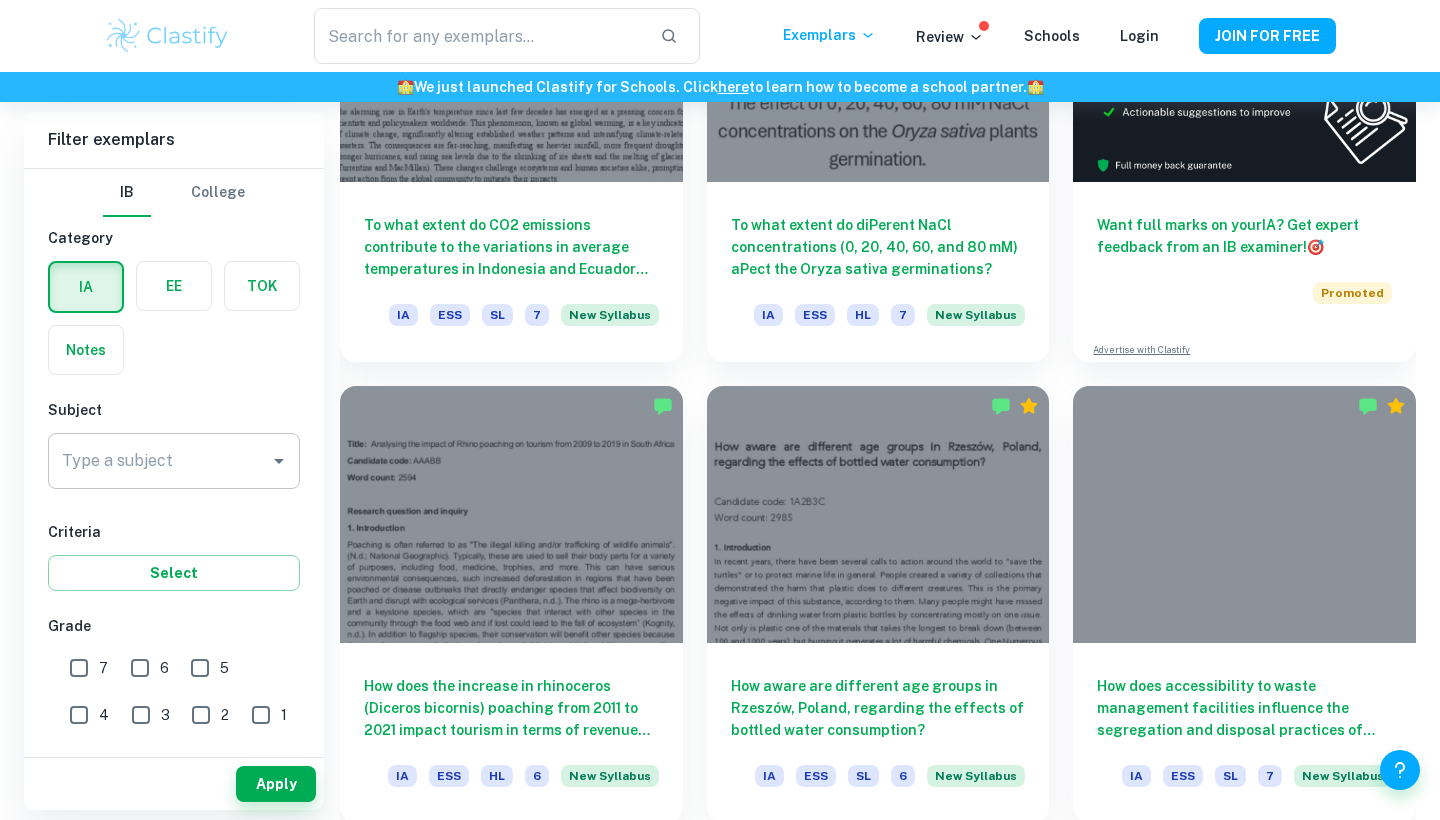 click 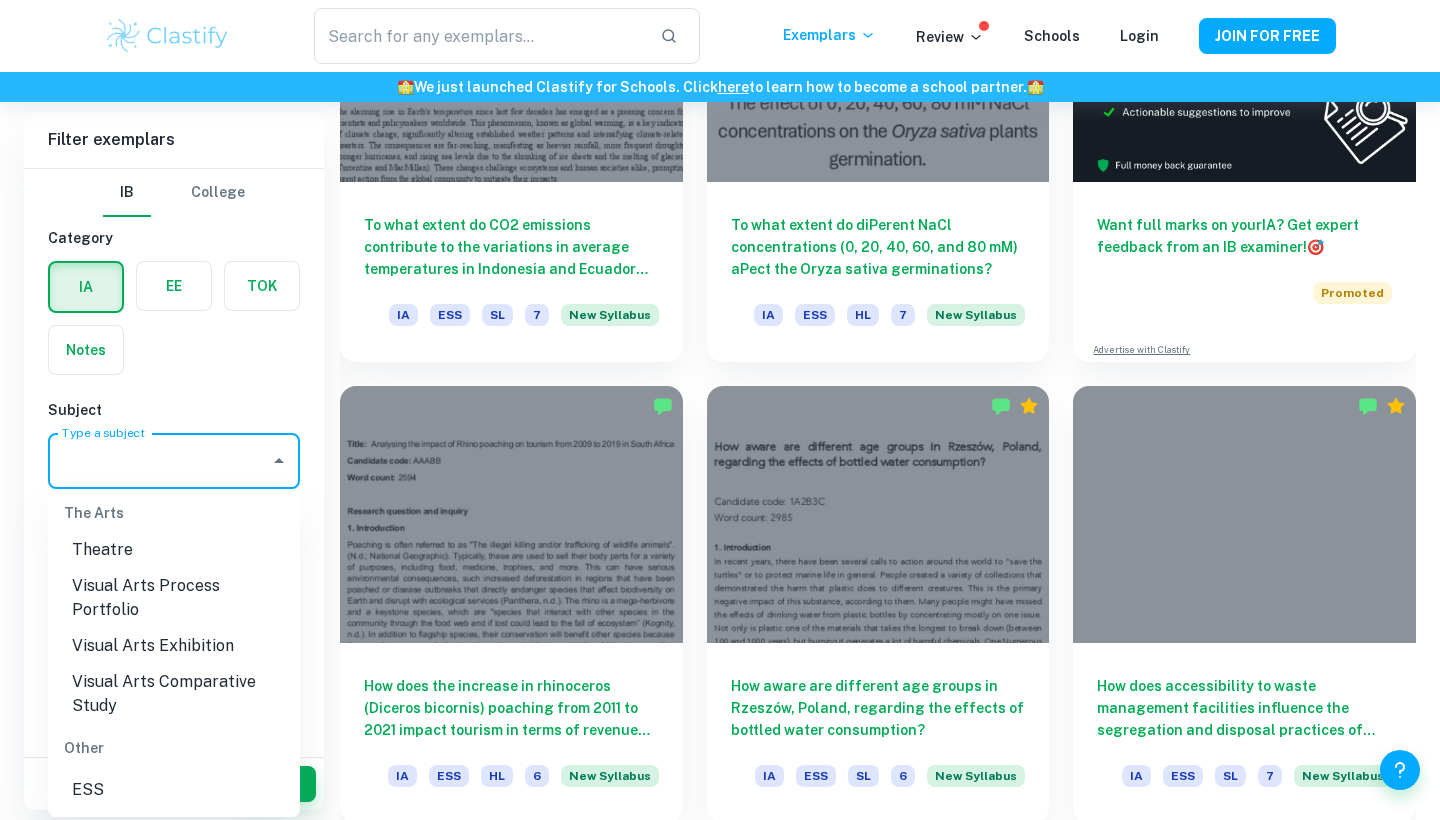 scroll, scrollTop: 2976, scrollLeft: 0, axis: vertical 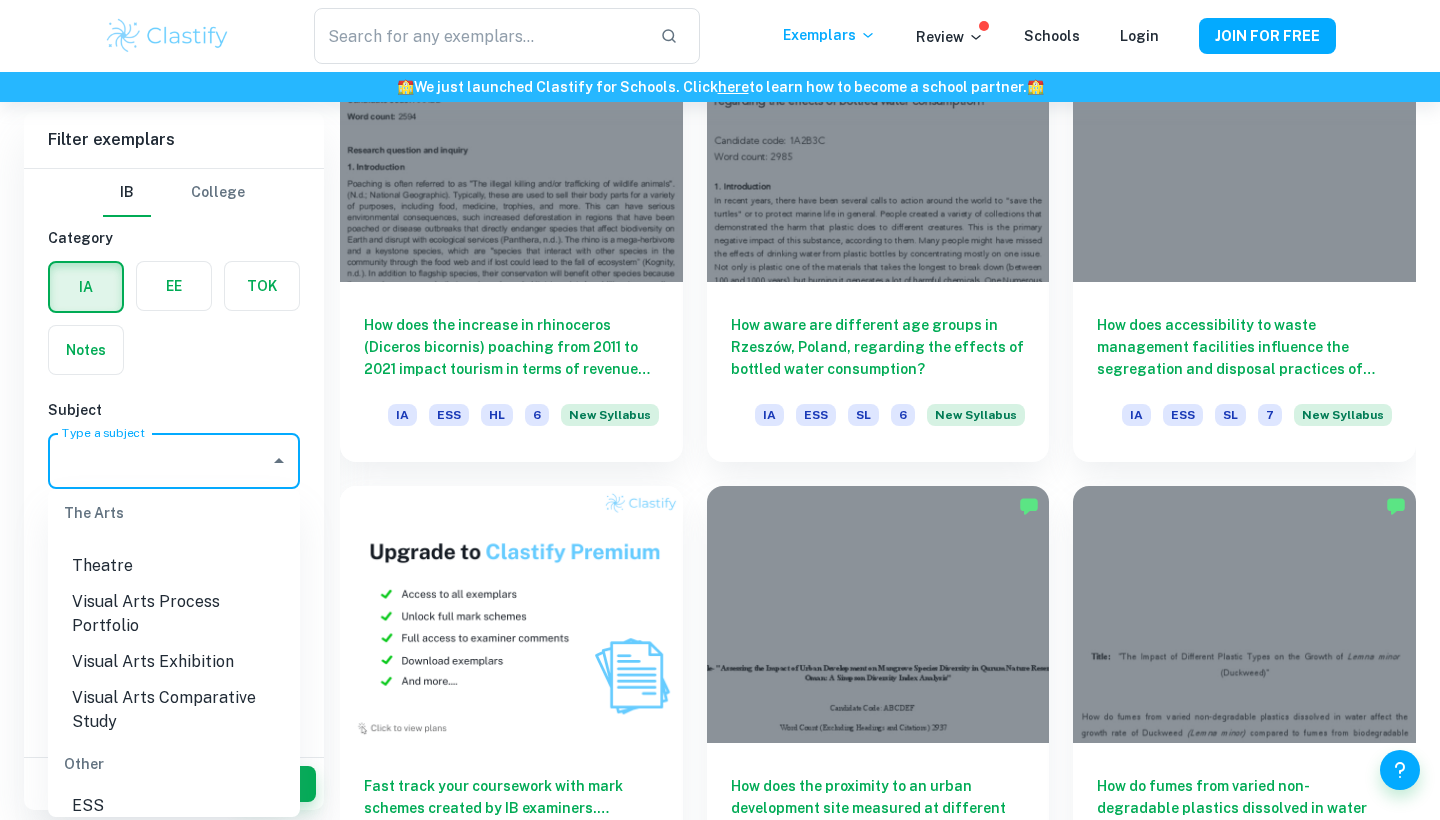 click on "Visual Arts Comparative Study" at bounding box center (174, 710) 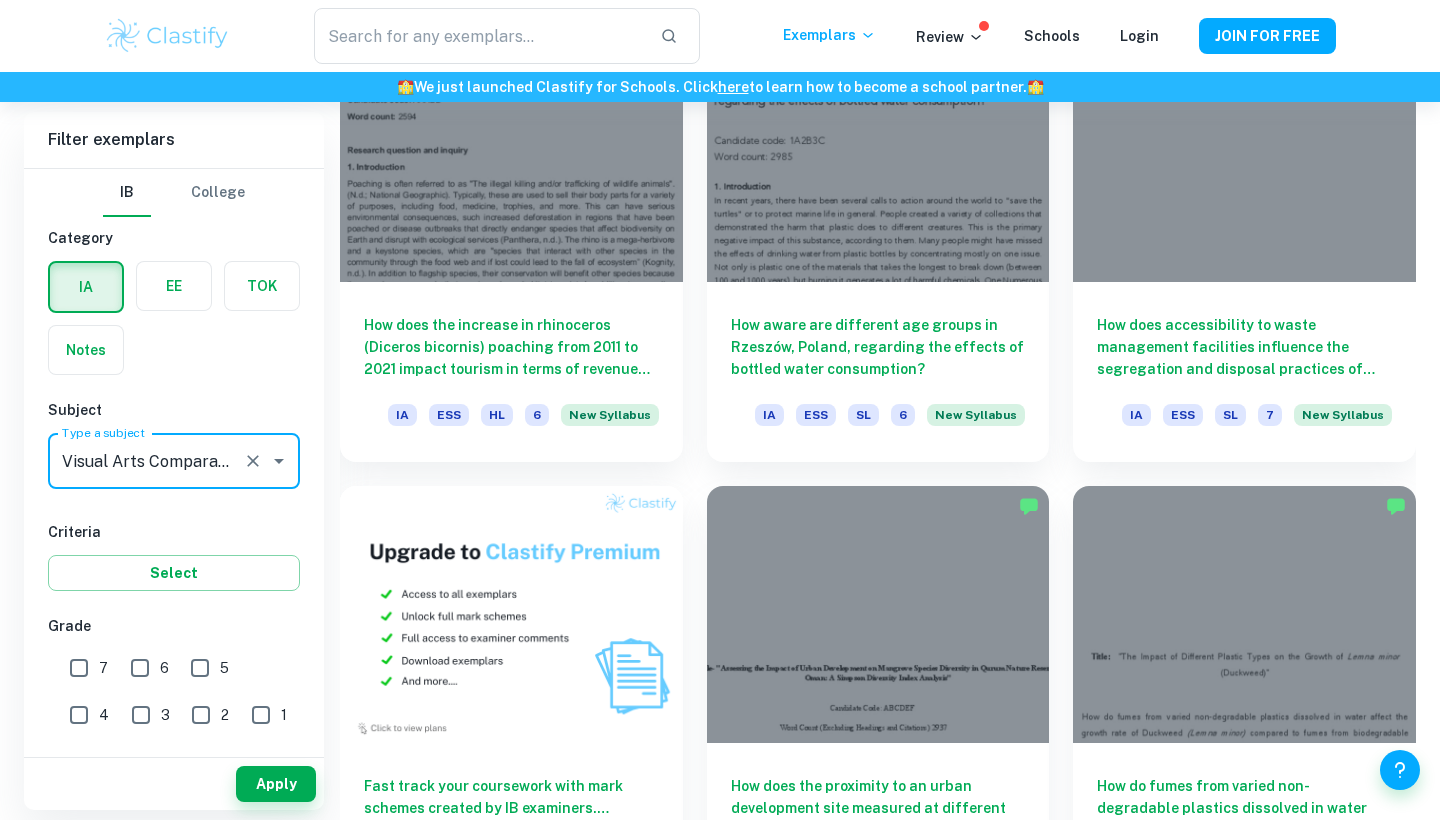 click on "7" at bounding box center (79, 668) 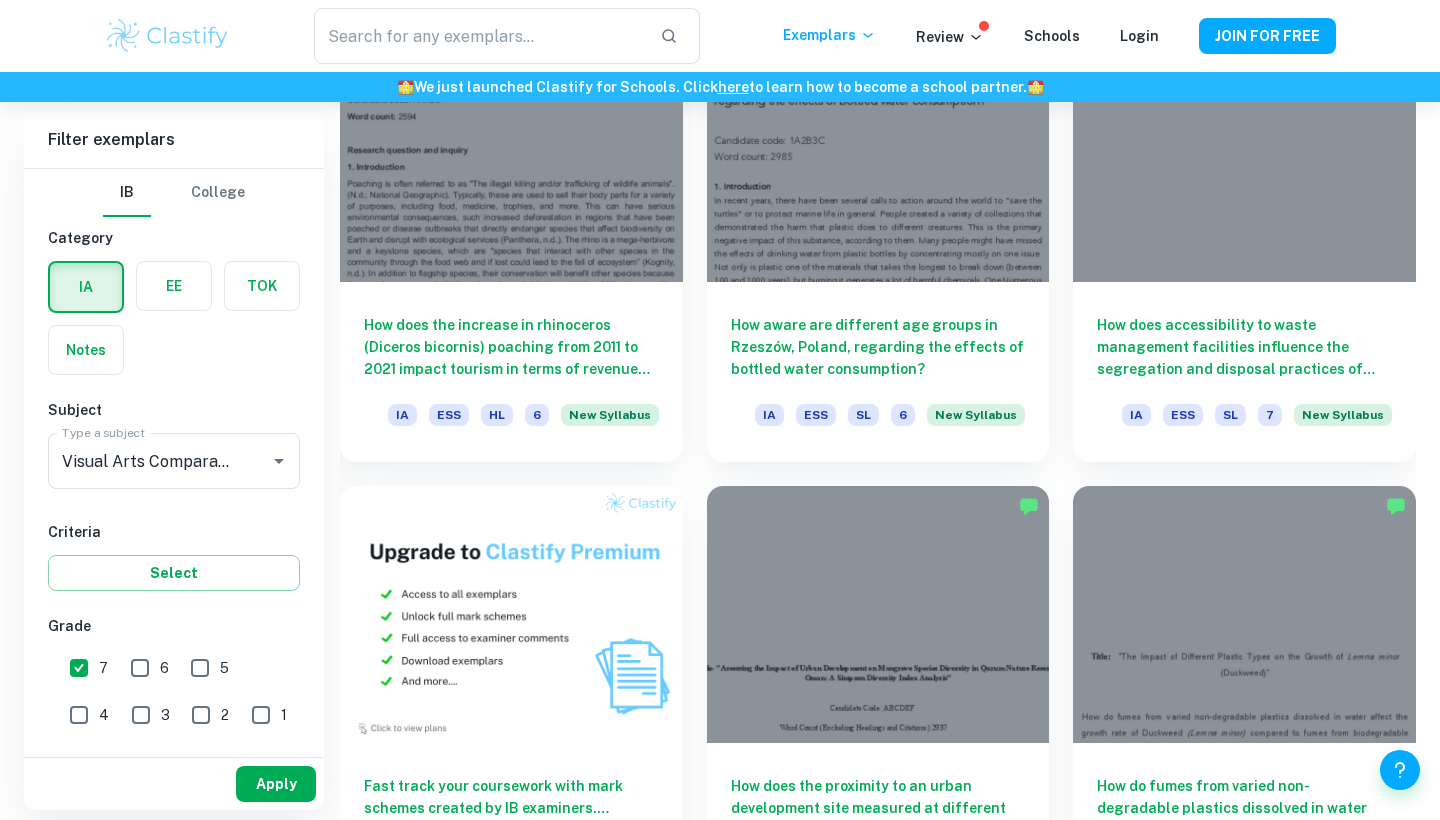 click on "Apply" at bounding box center [276, 784] 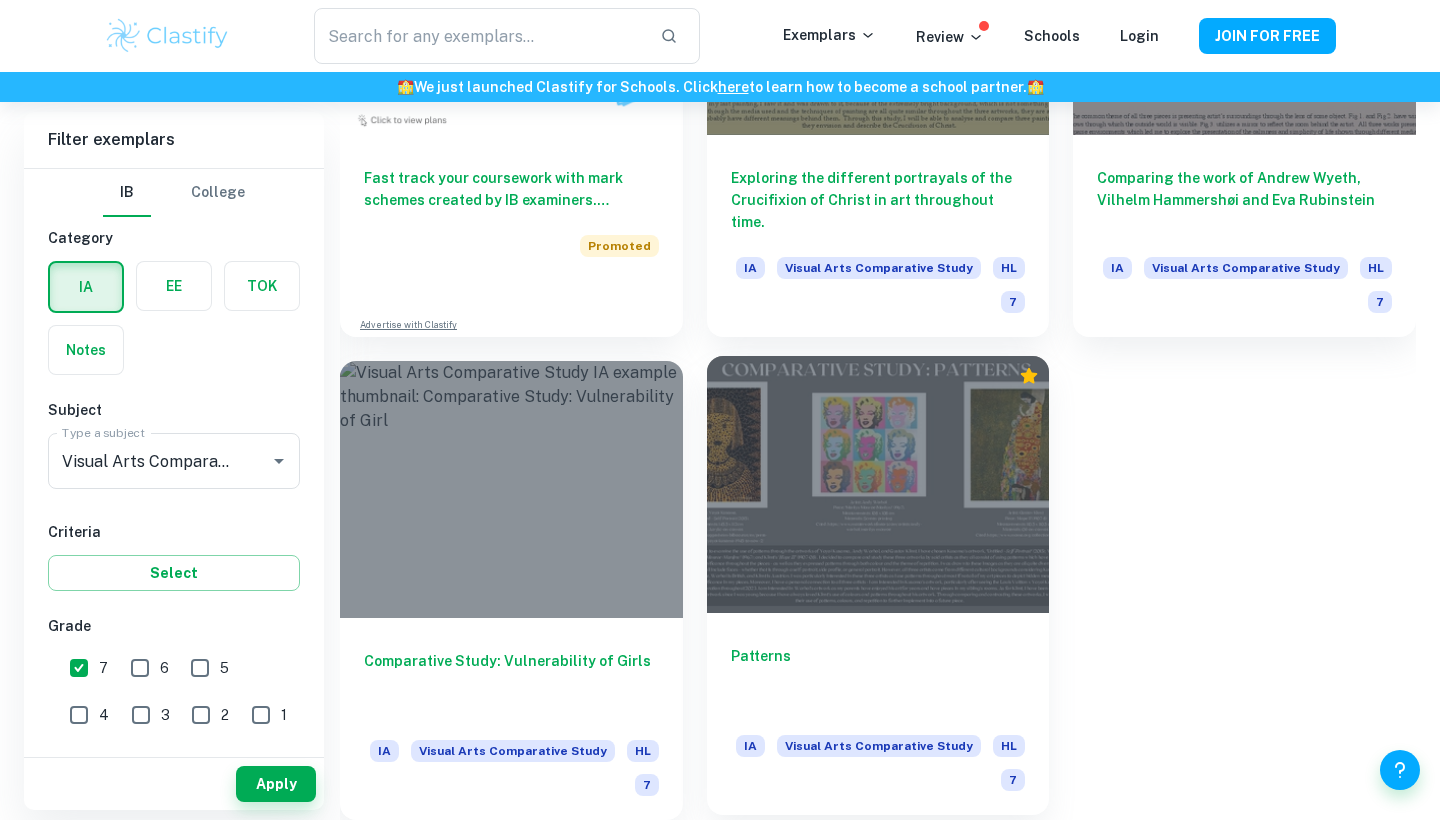 scroll, scrollTop: 1664, scrollLeft: 0, axis: vertical 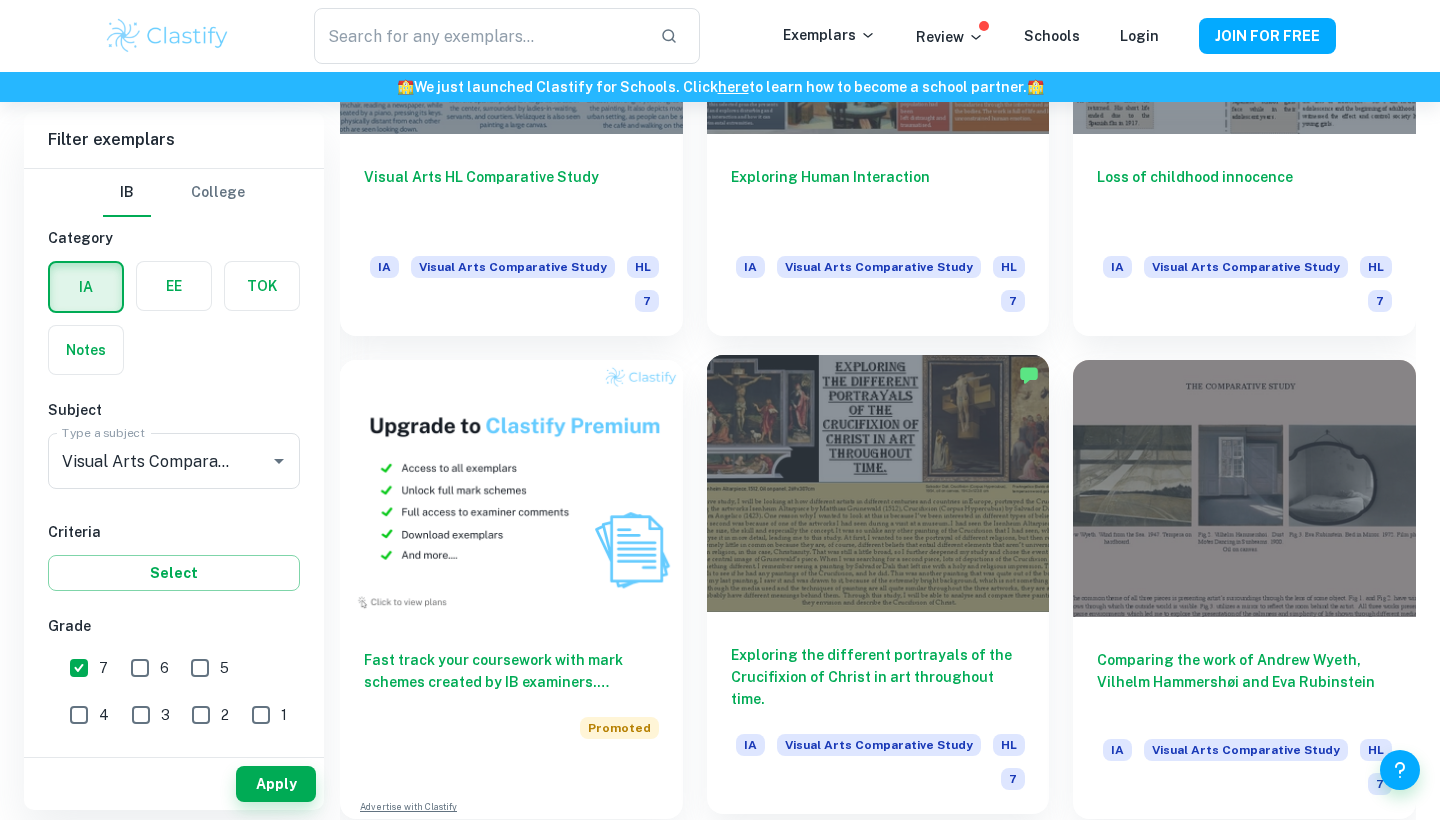 click at bounding box center [878, 483] 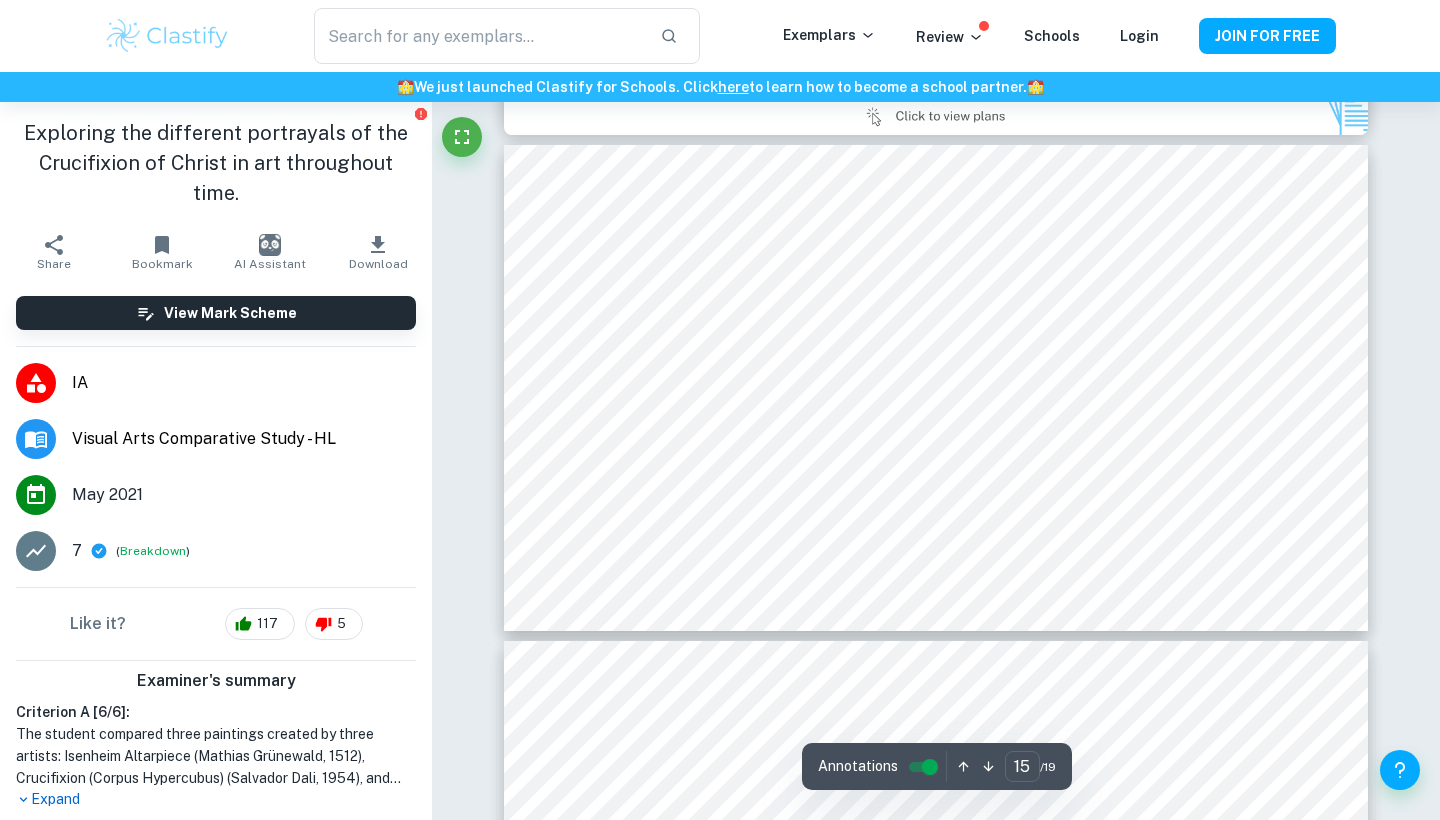scroll, scrollTop: 7483, scrollLeft: 1, axis: both 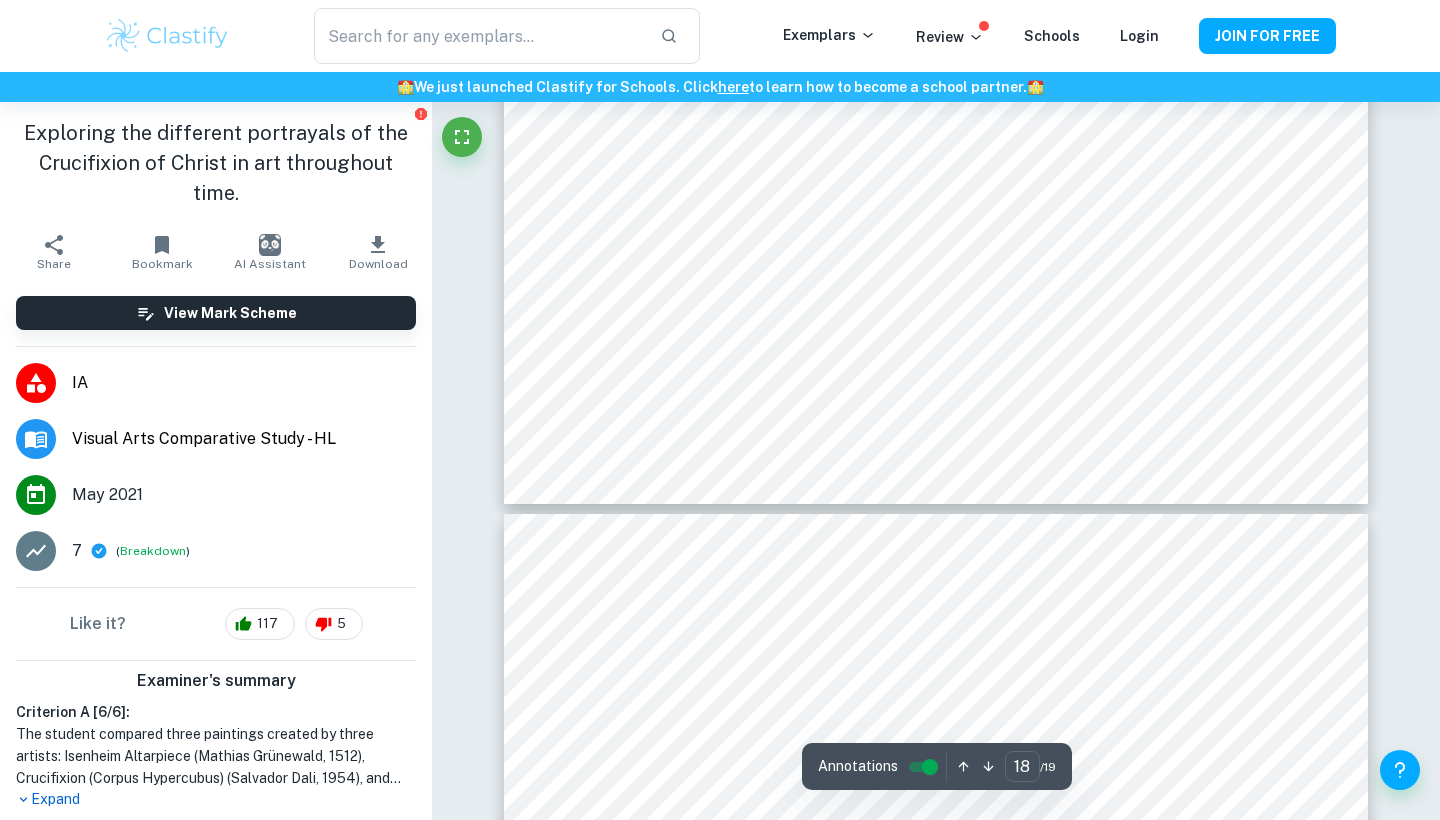 type on "19" 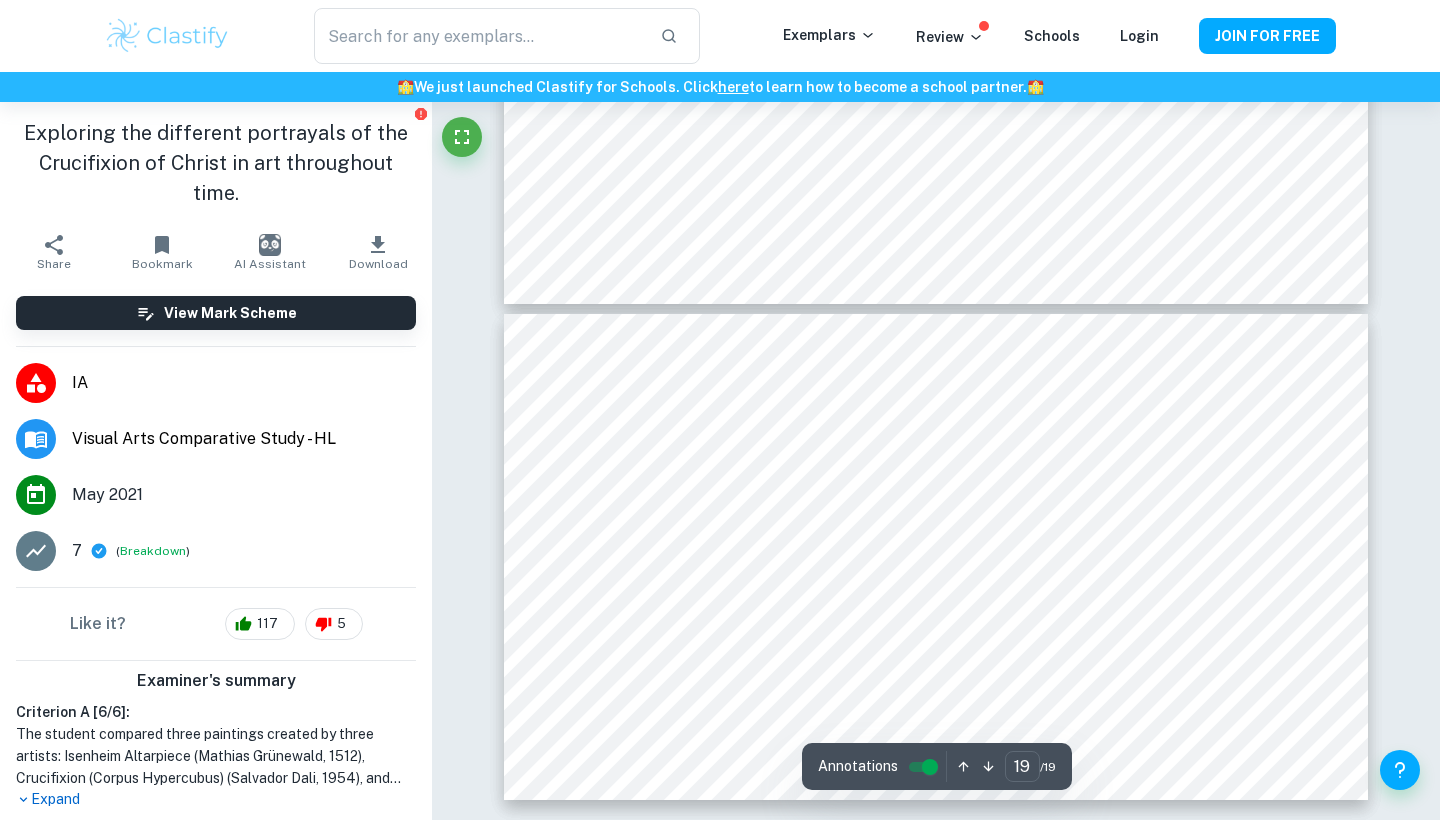 scroll, scrollTop: 9294, scrollLeft: 0, axis: vertical 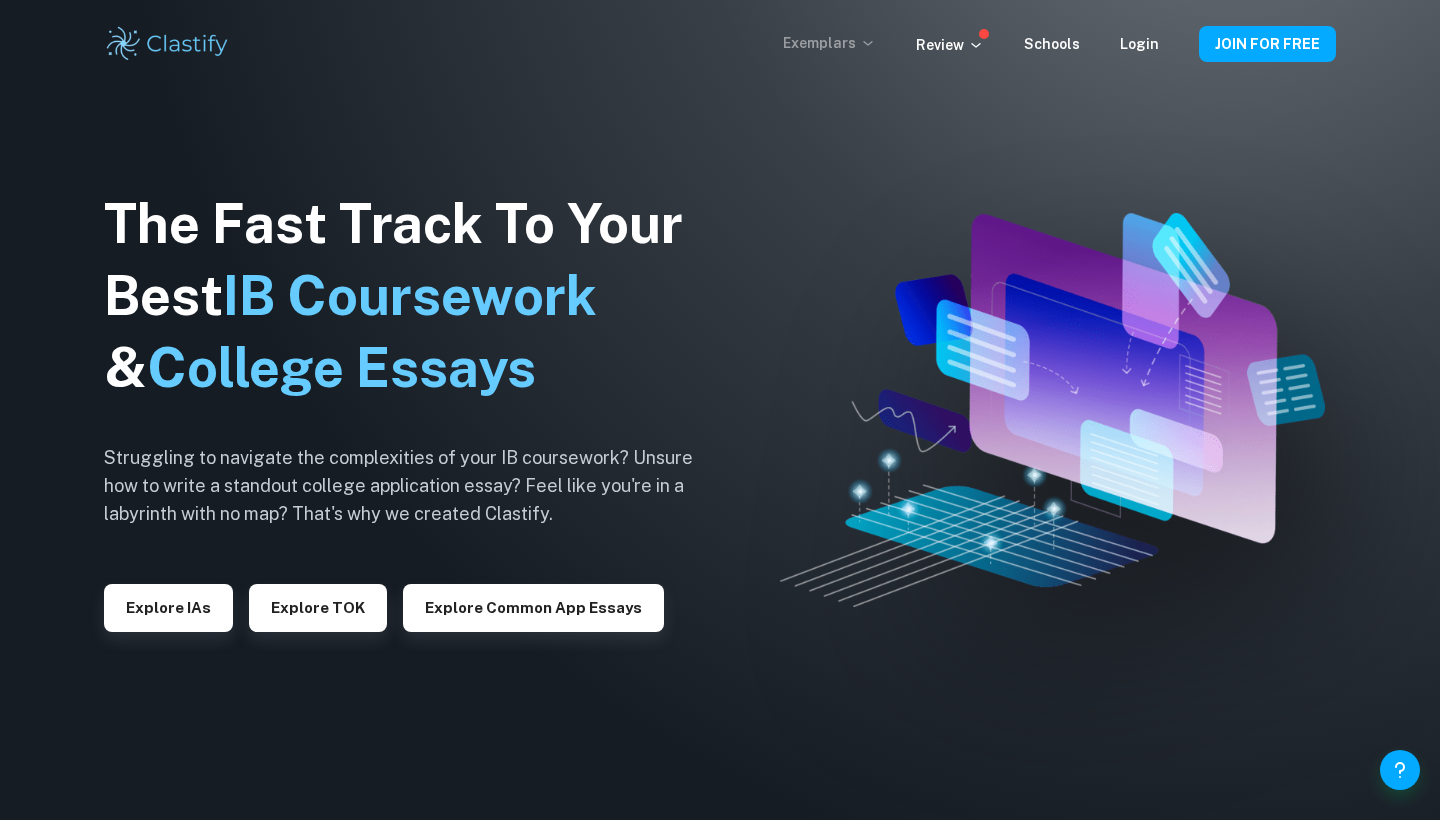 click on "Exemplars" at bounding box center [829, 43] 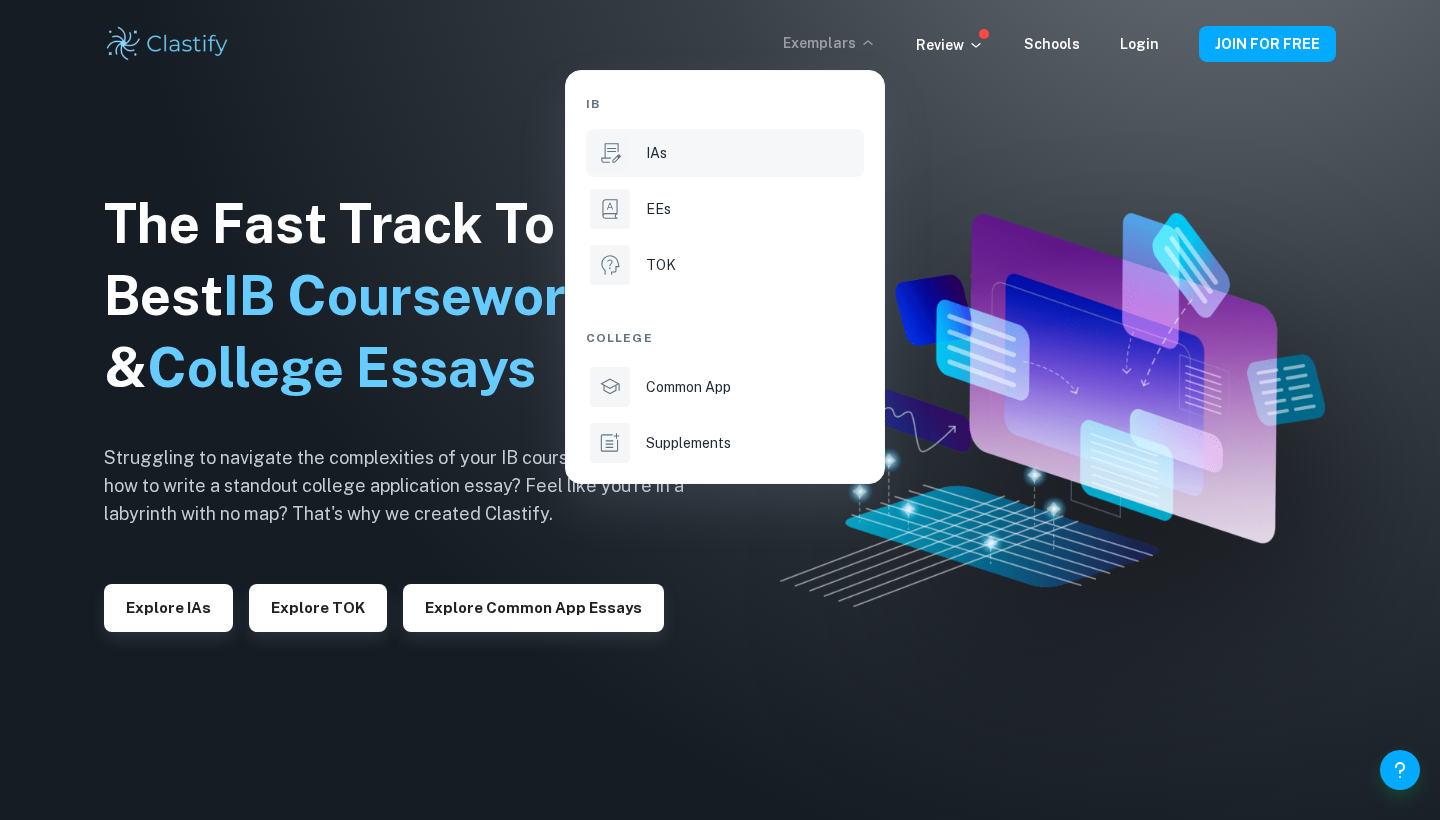 click on "IAs" at bounding box center [753, 153] 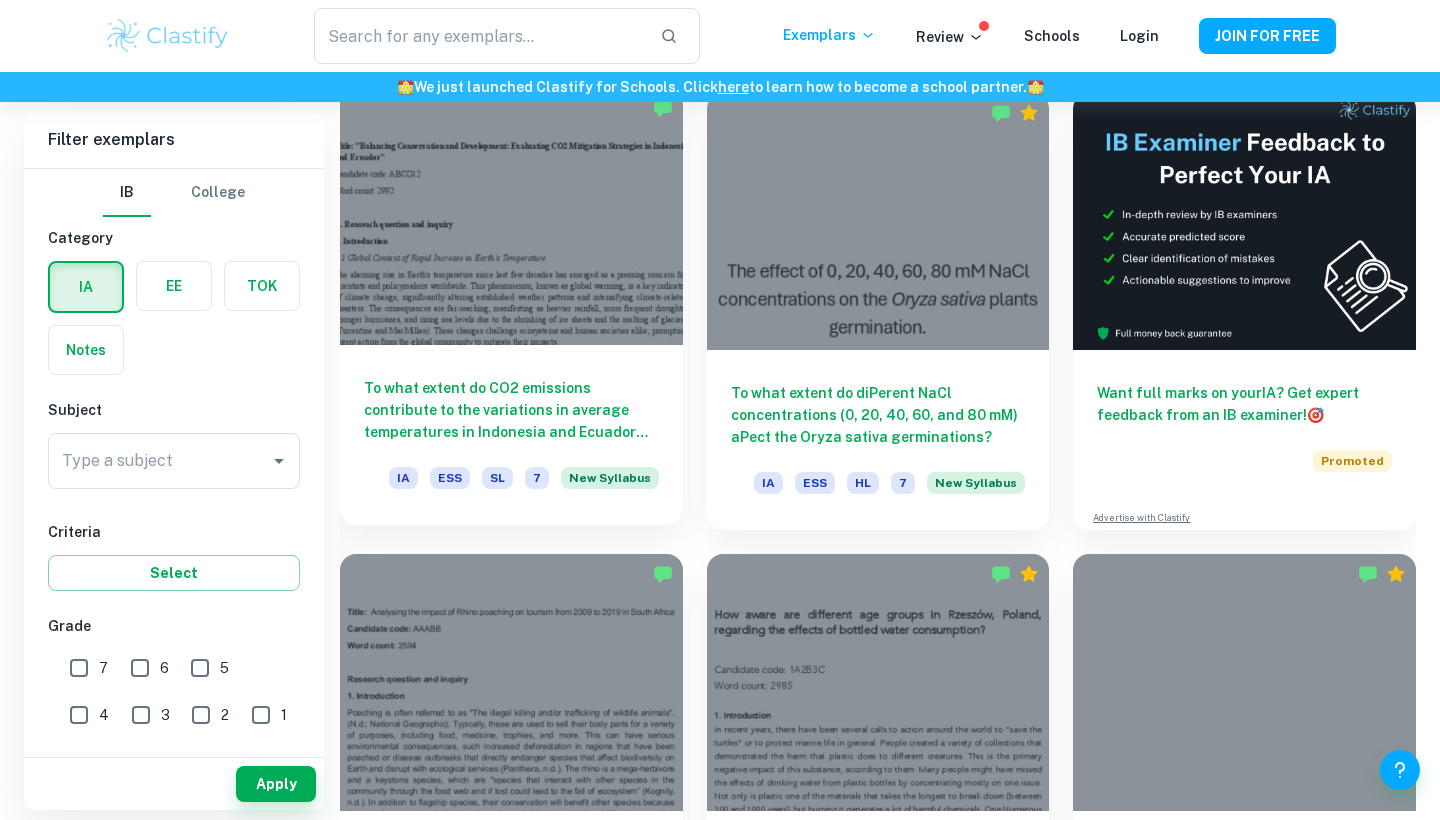 scroll, scrollTop: 588, scrollLeft: 0, axis: vertical 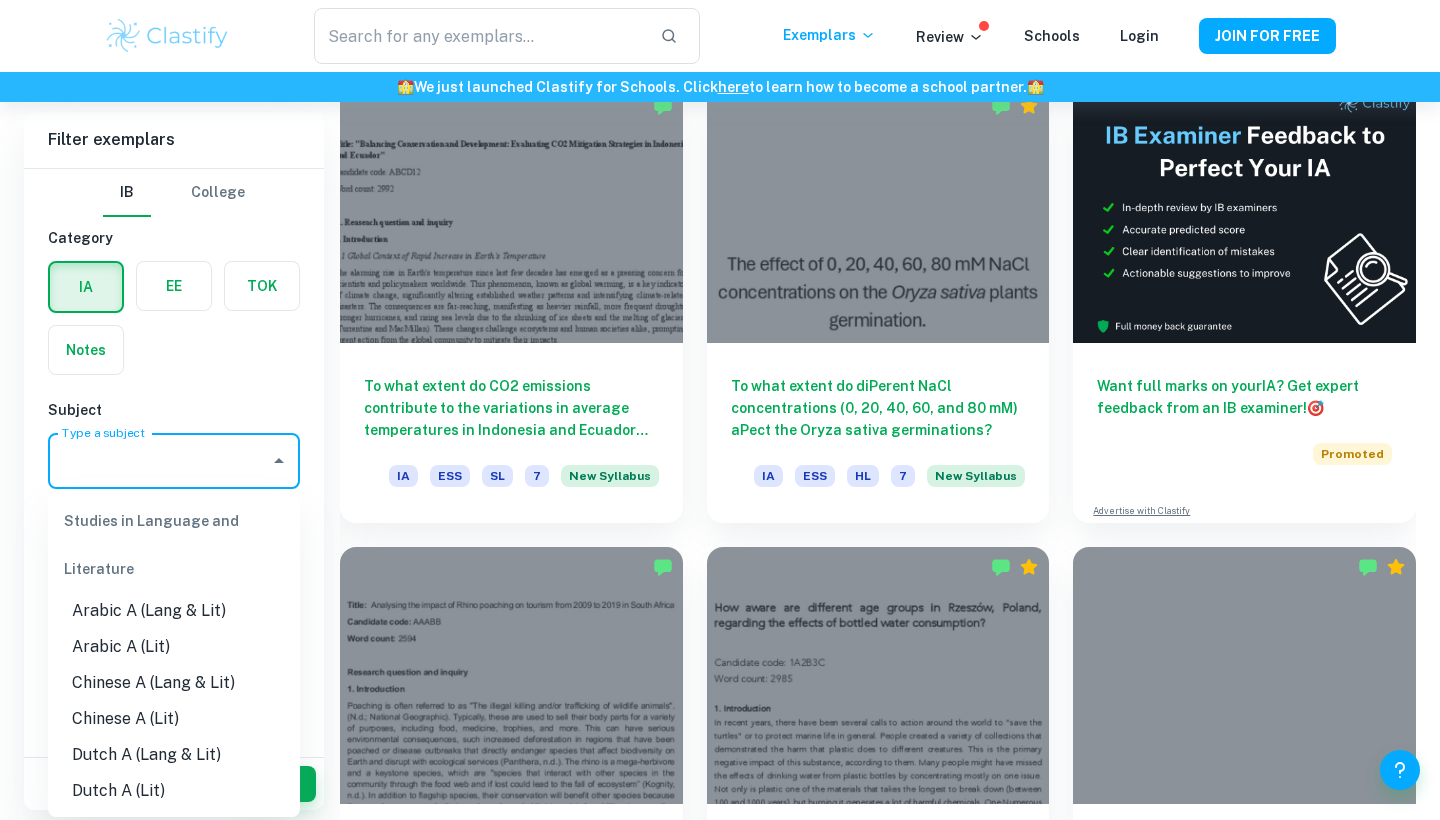 click on "Type a subject" at bounding box center (159, 461) 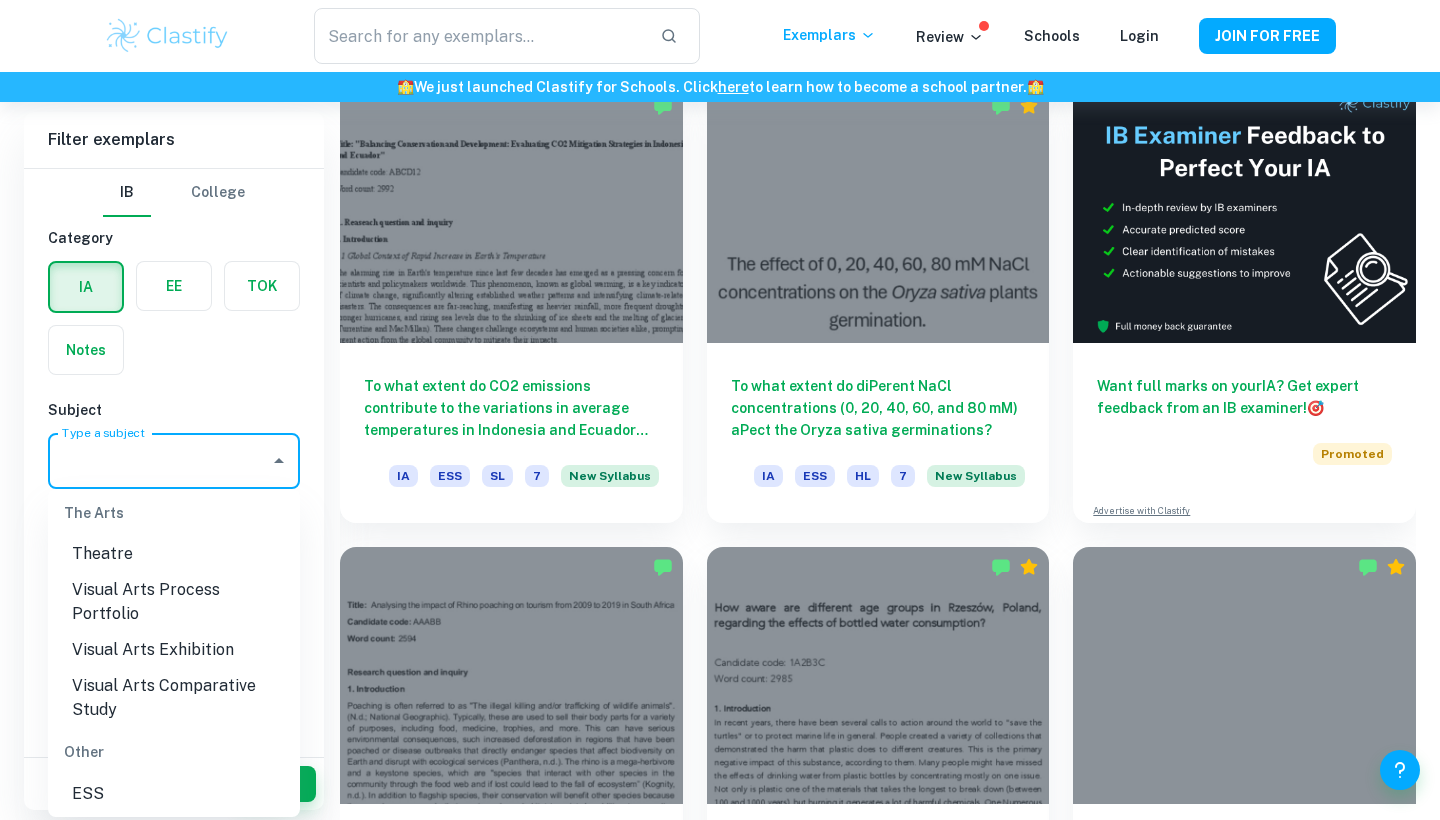 scroll, scrollTop: 2976, scrollLeft: 0, axis: vertical 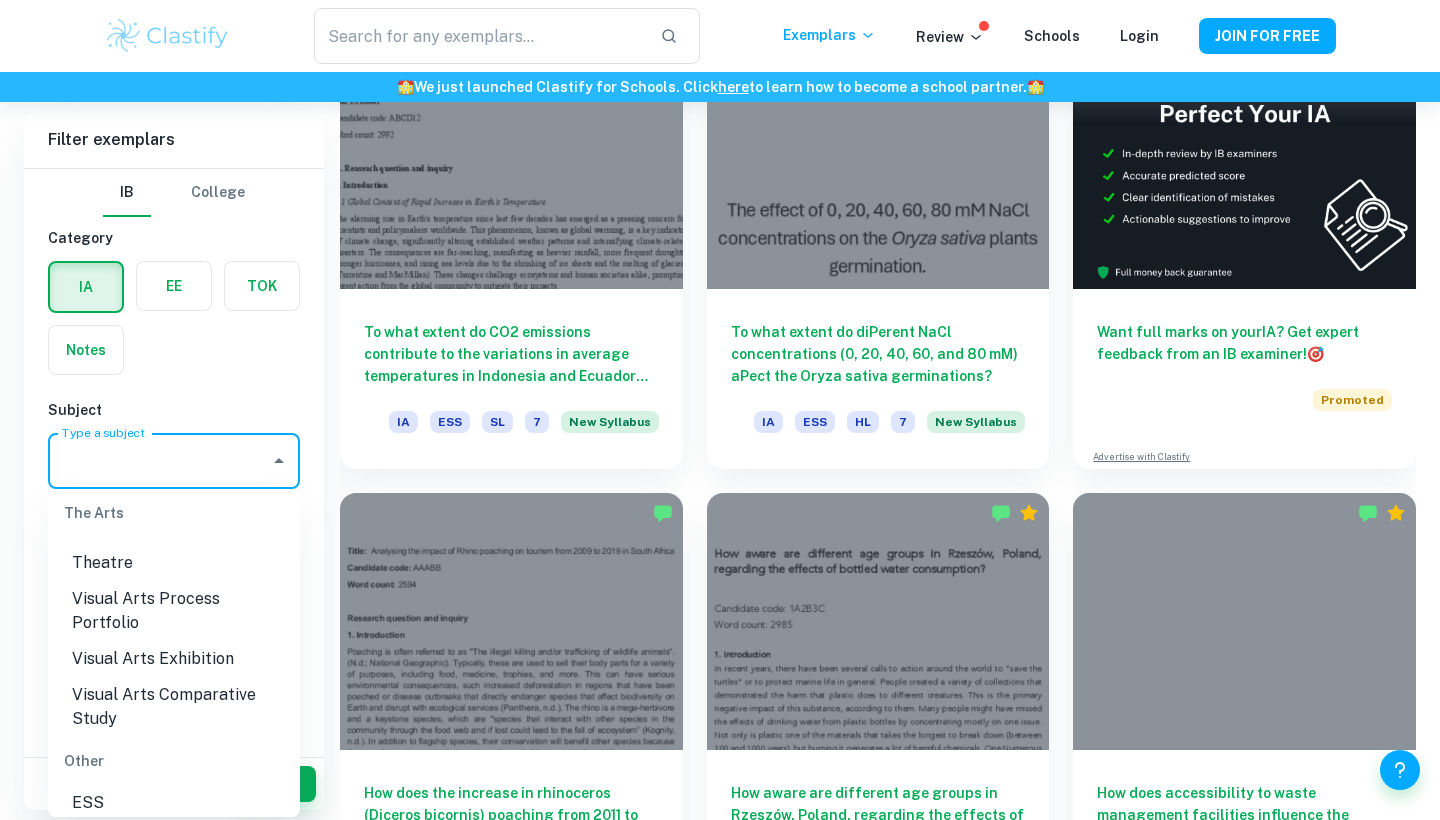 click on "Visual Arts Comparative Study" at bounding box center [174, 707] 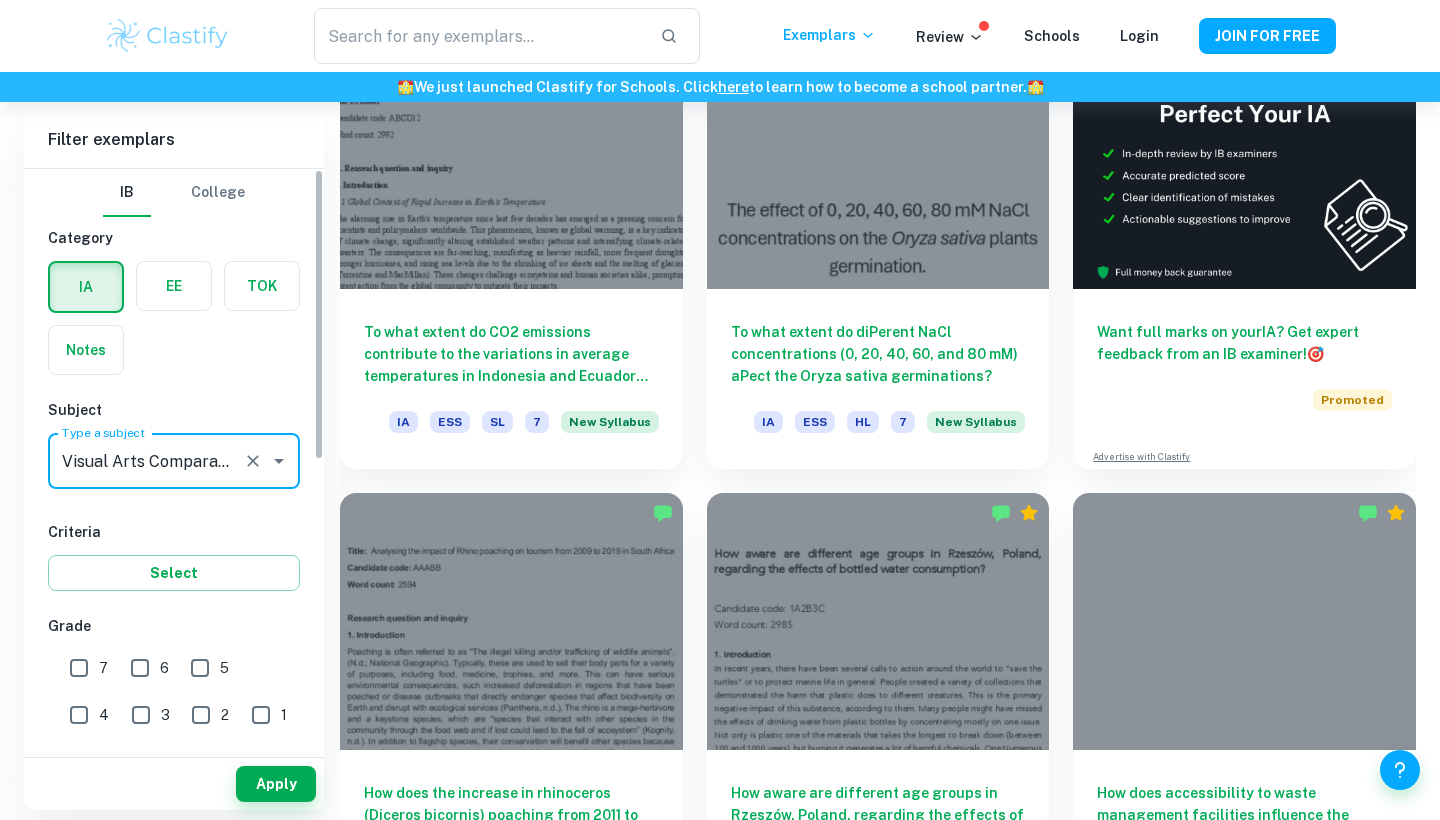 click on "IA EE TOK Notes" at bounding box center [168, 312] 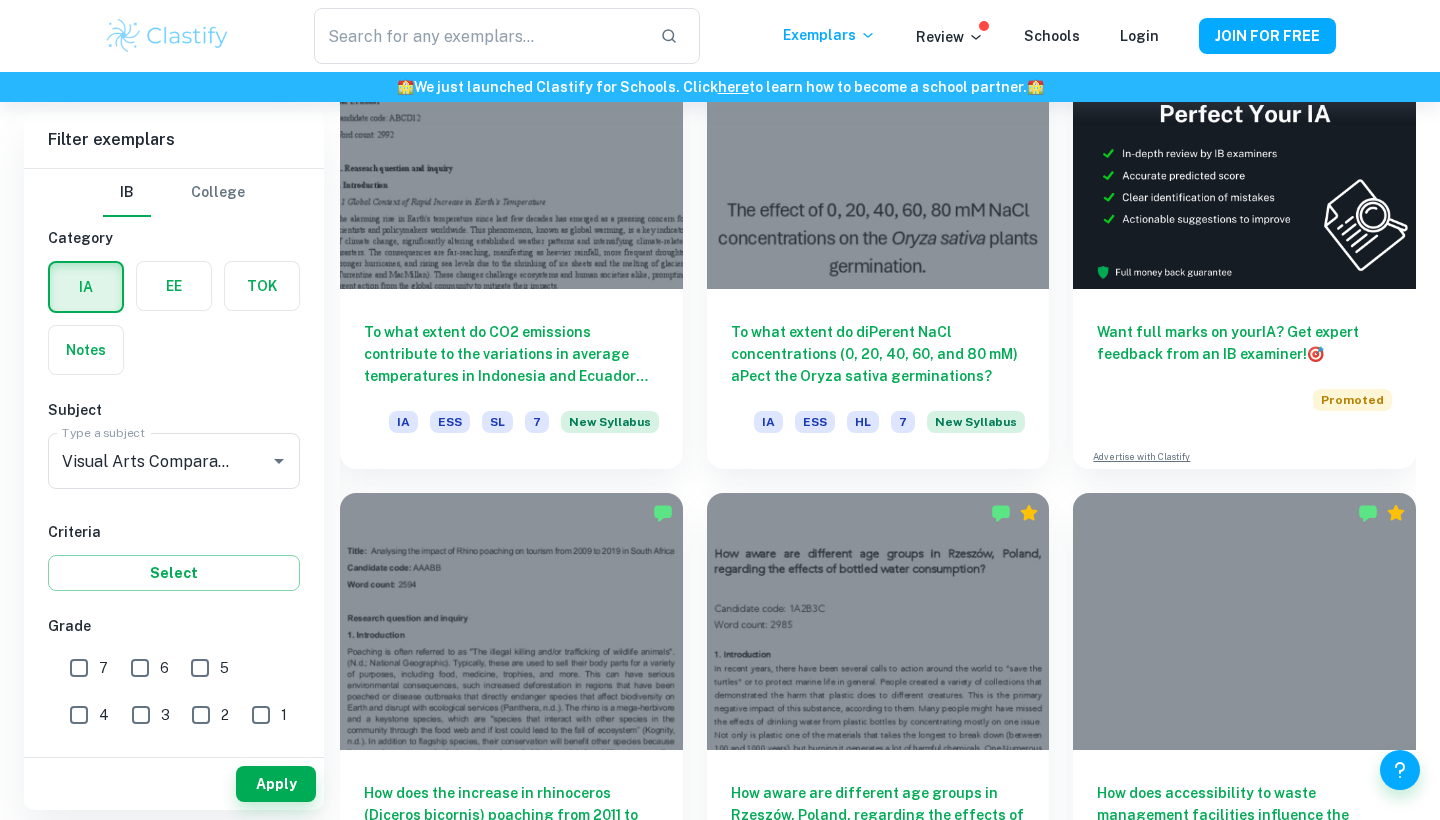 click on "7" at bounding box center [79, 668] 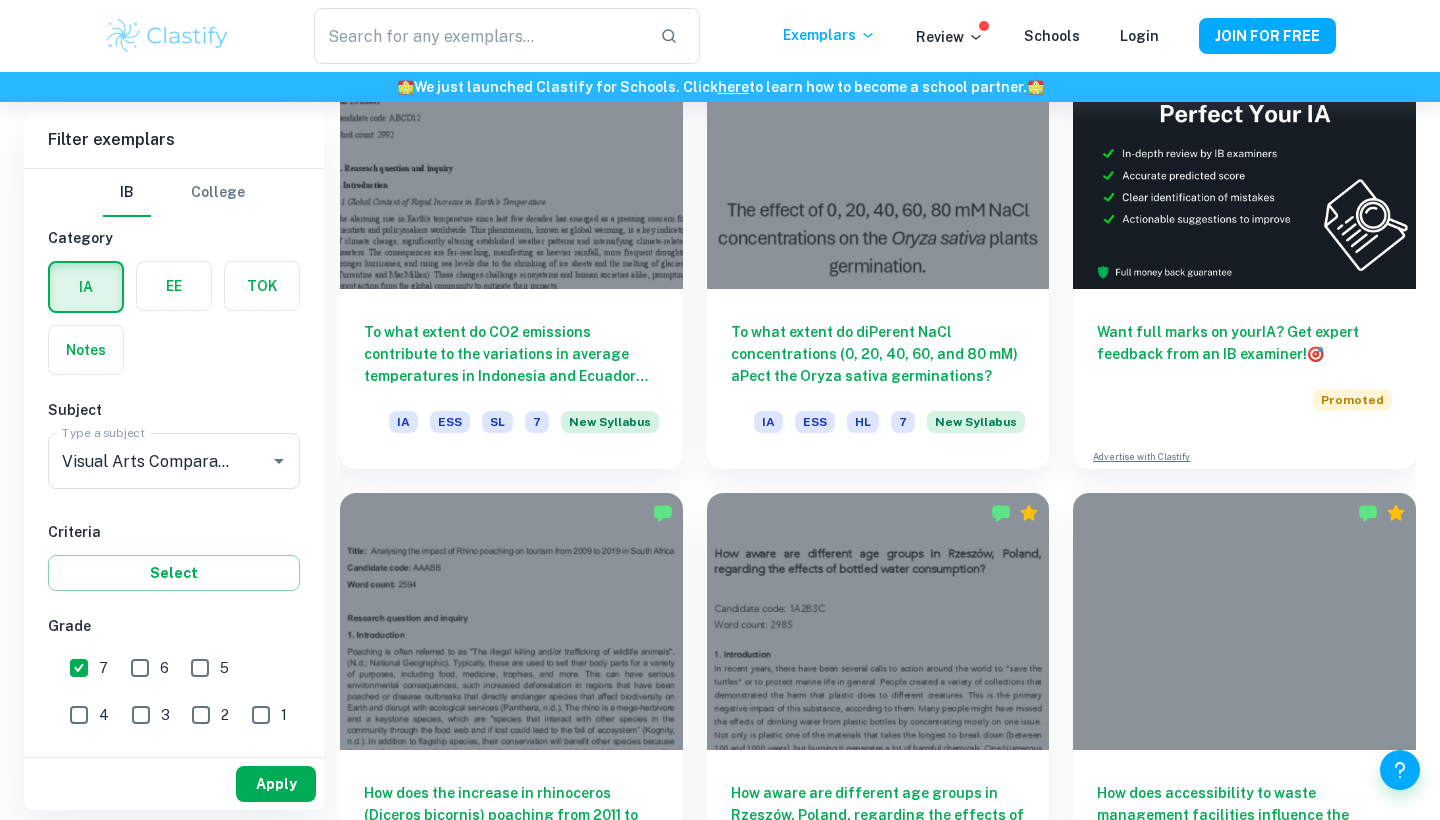 click on "Apply" at bounding box center (276, 784) 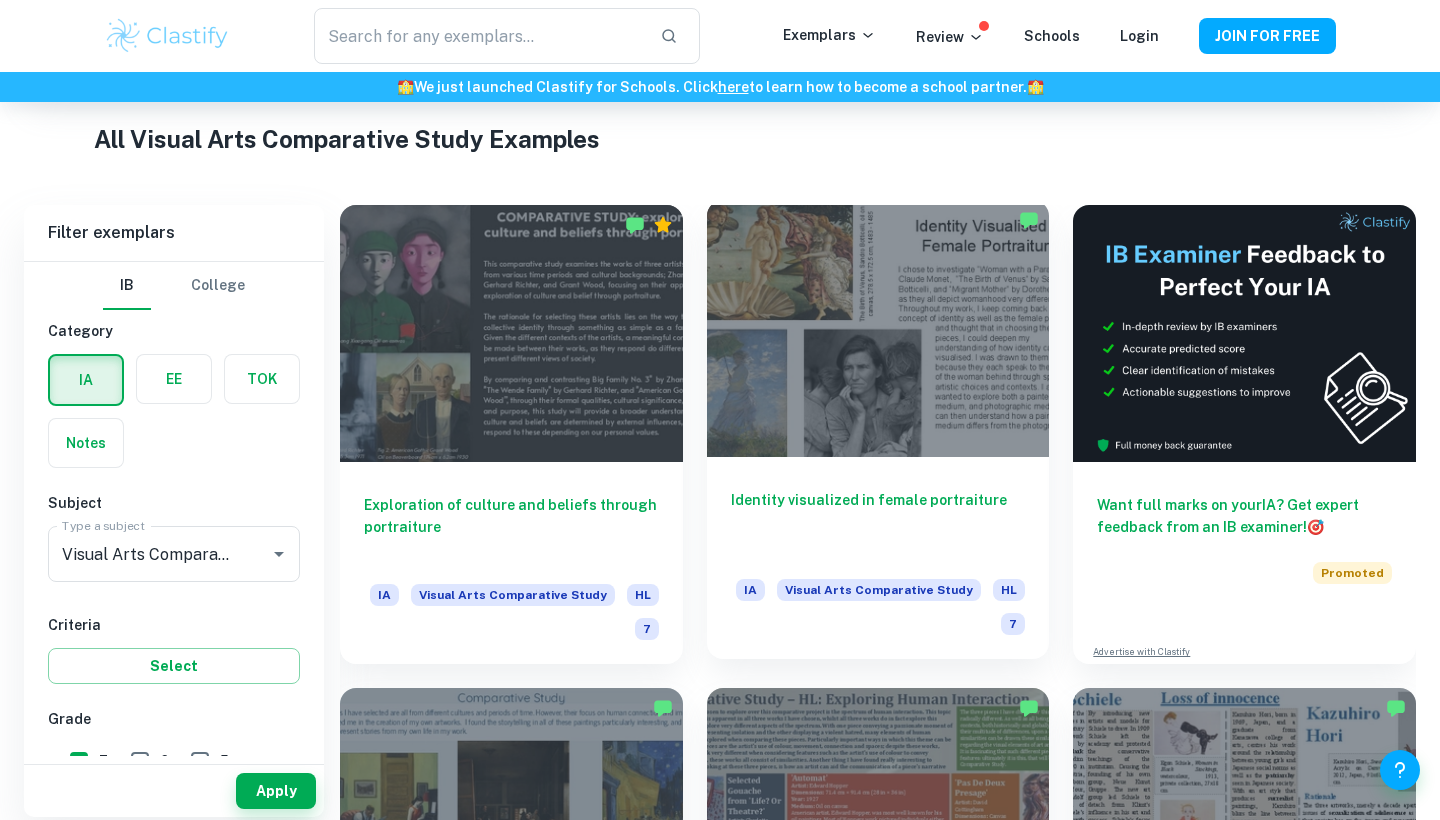 scroll, scrollTop: 379, scrollLeft: 0, axis: vertical 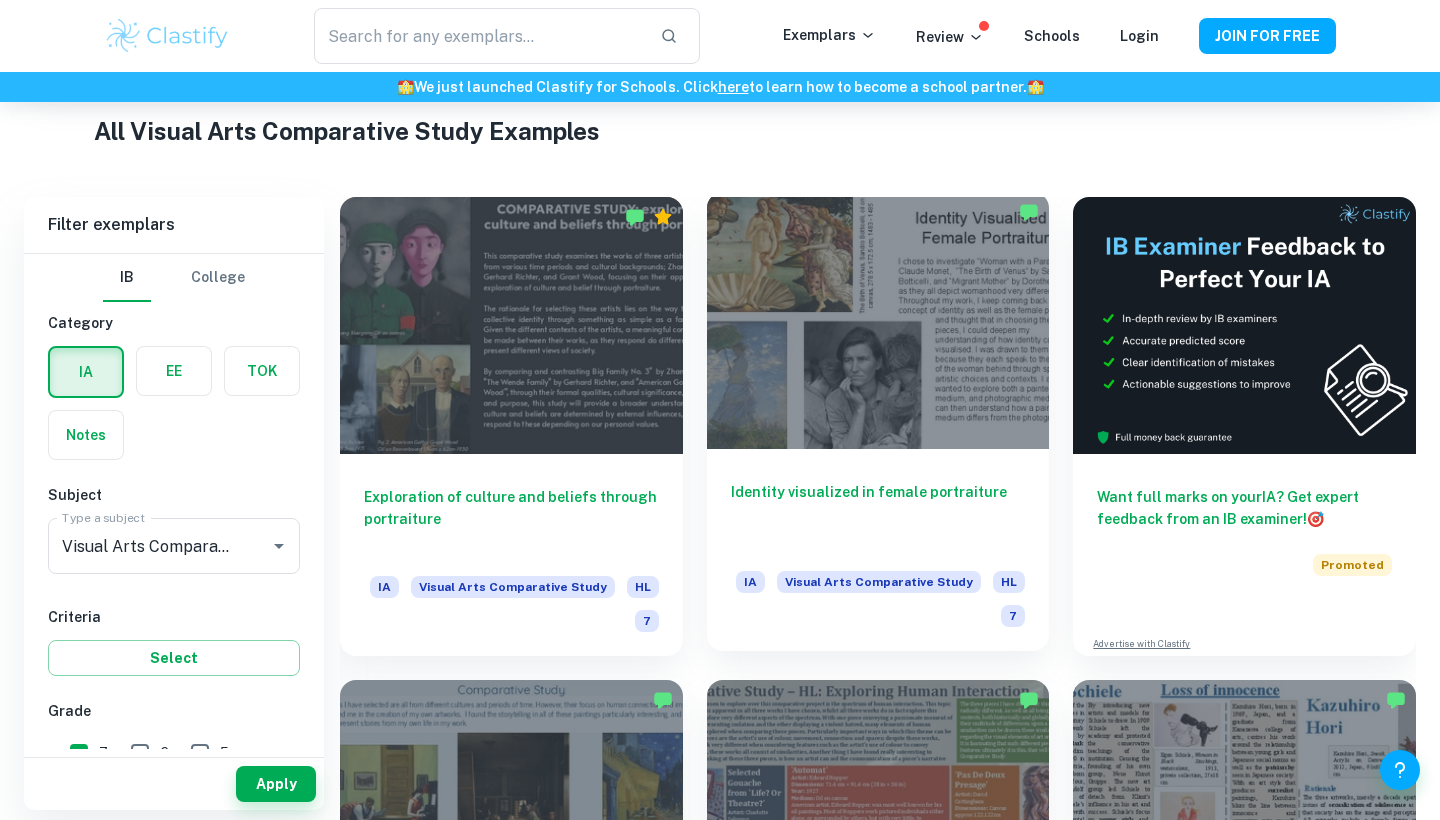 click at bounding box center (878, 320) 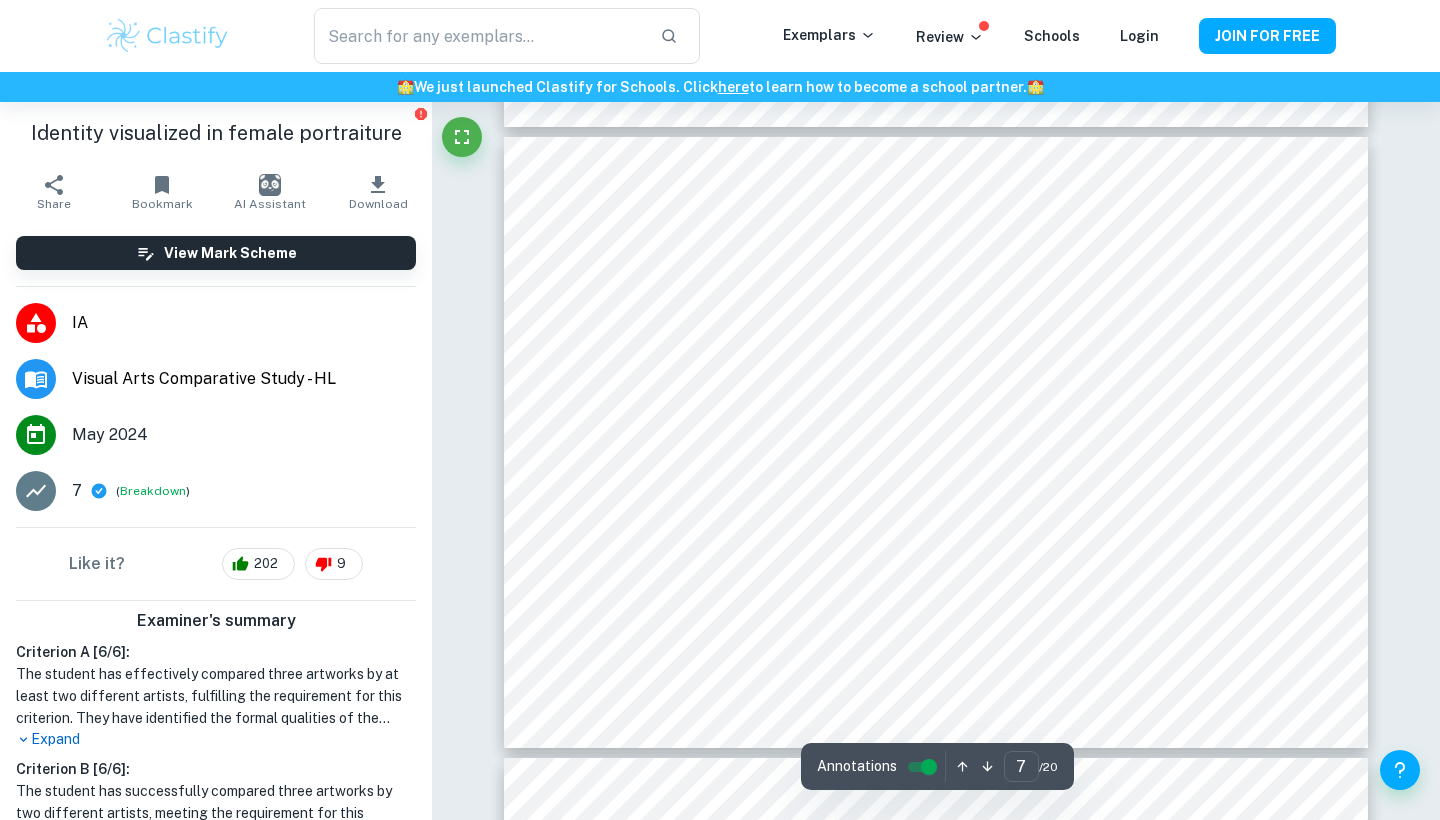 scroll, scrollTop: 4000, scrollLeft: 1, axis: both 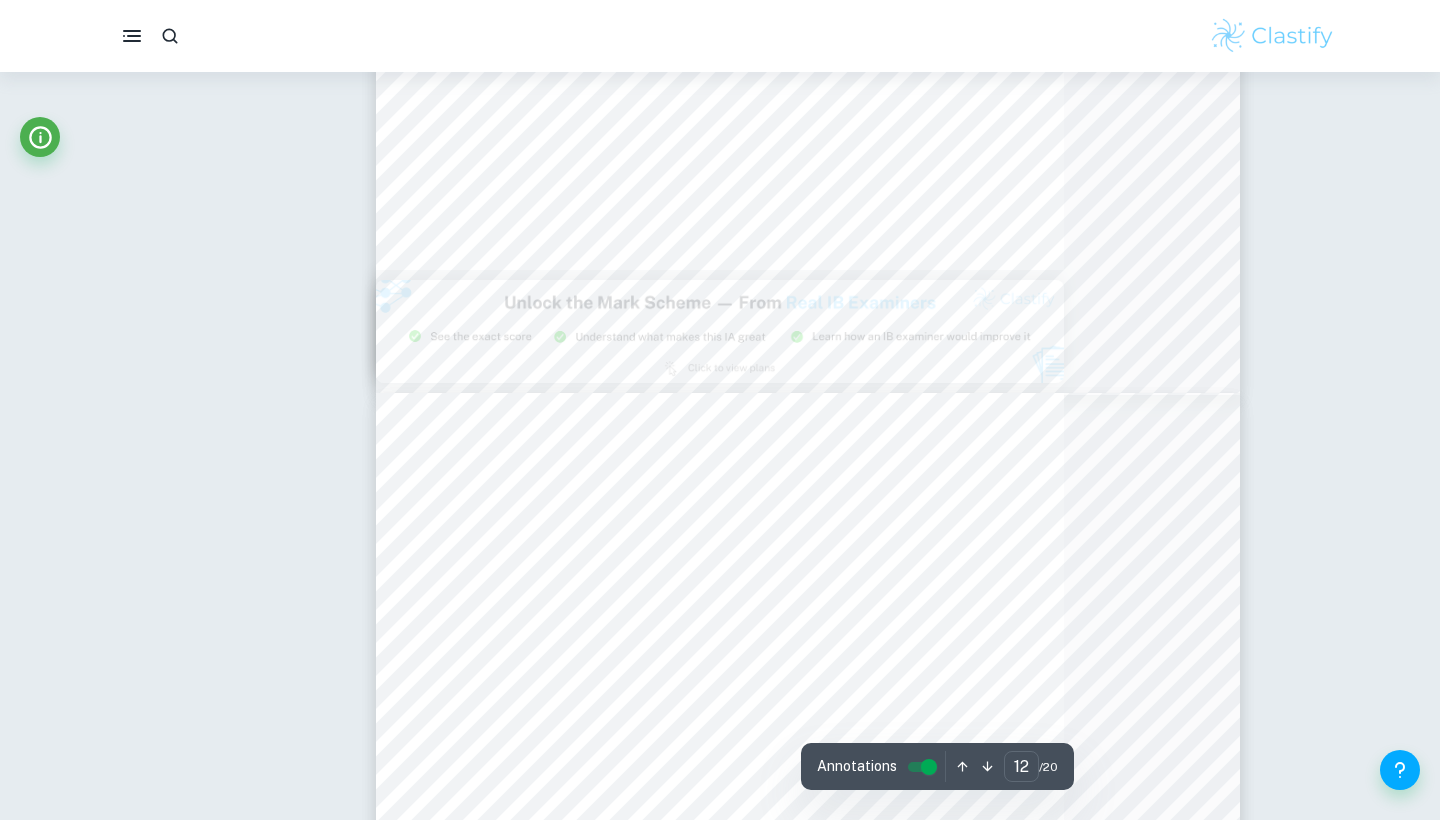 type on "15" 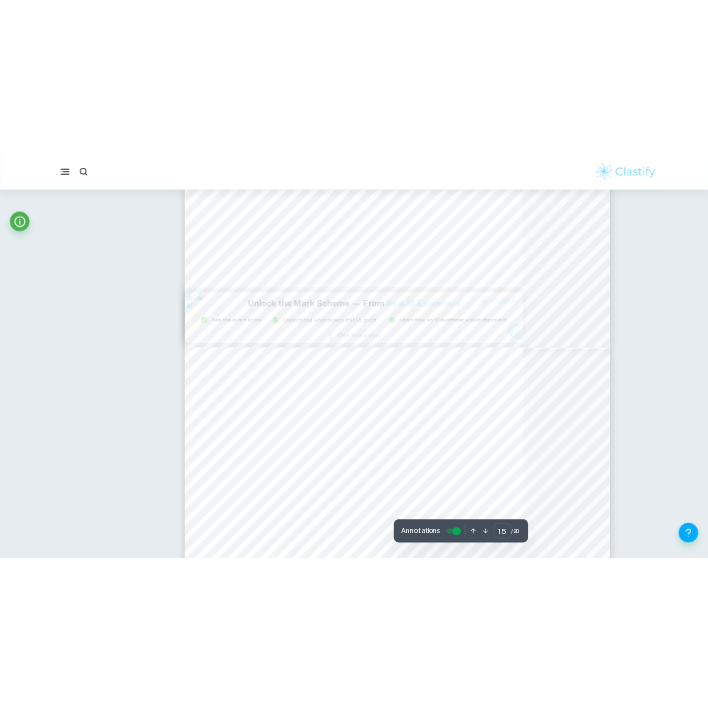 scroll, scrollTop: 7206, scrollLeft: 0, axis: vertical 